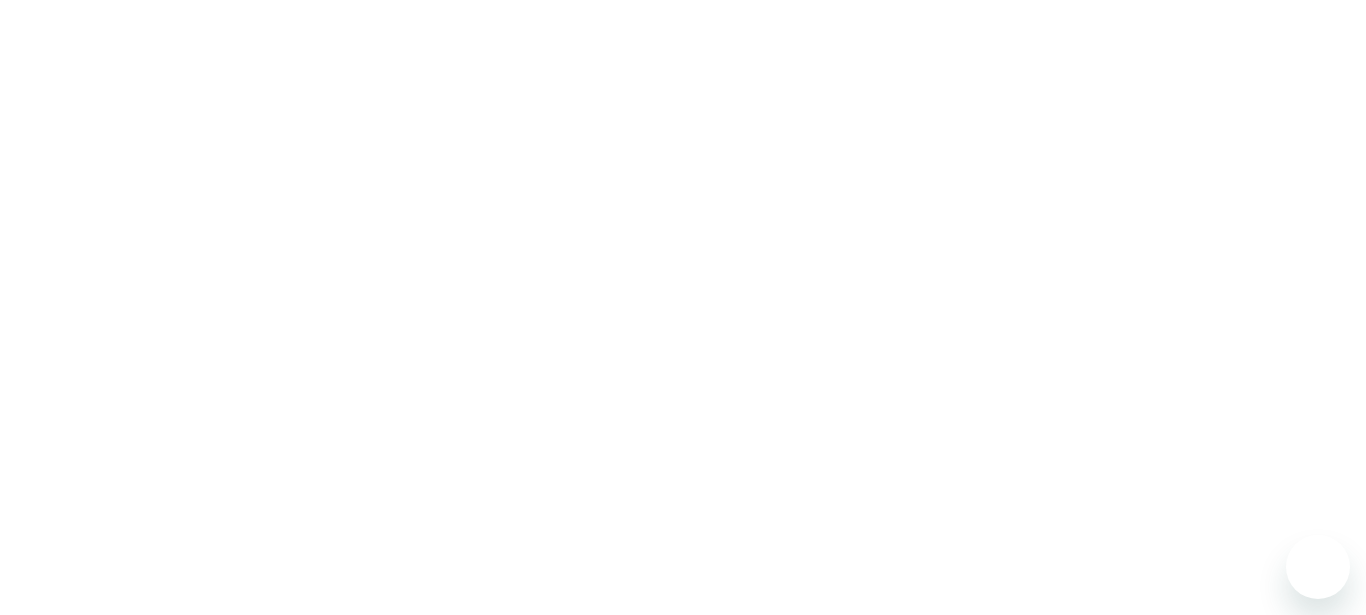 scroll, scrollTop: 0, scrollLeft: 0, axis: both 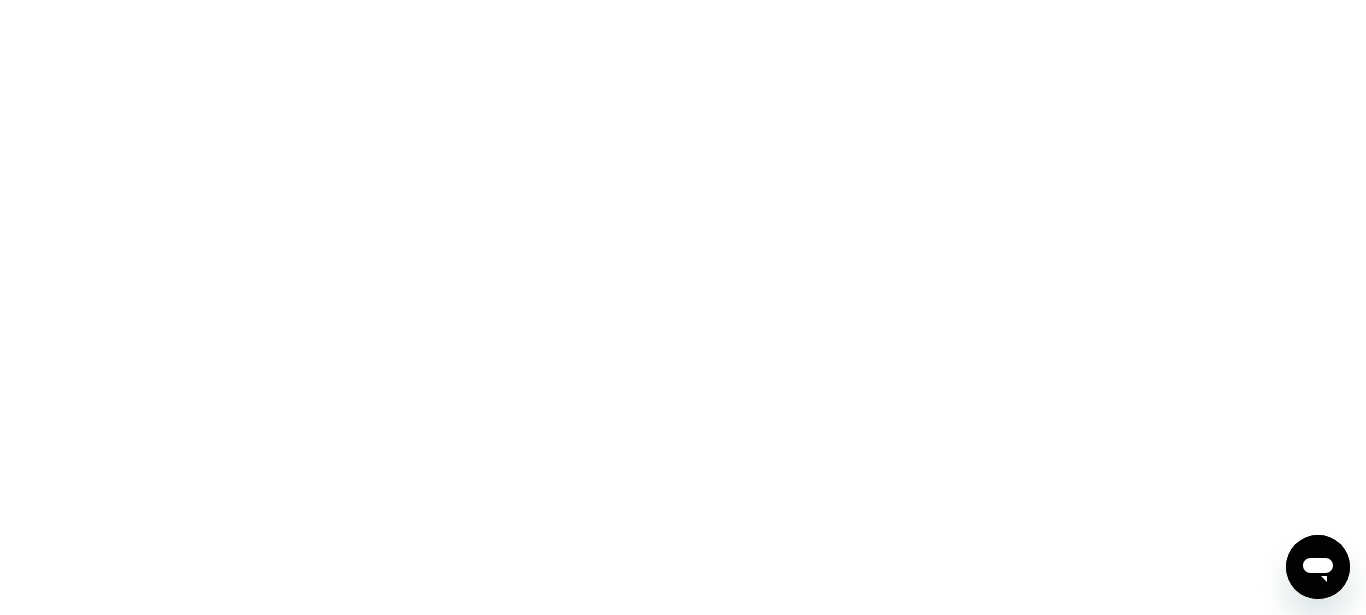 click at bounding box center (683, 307) 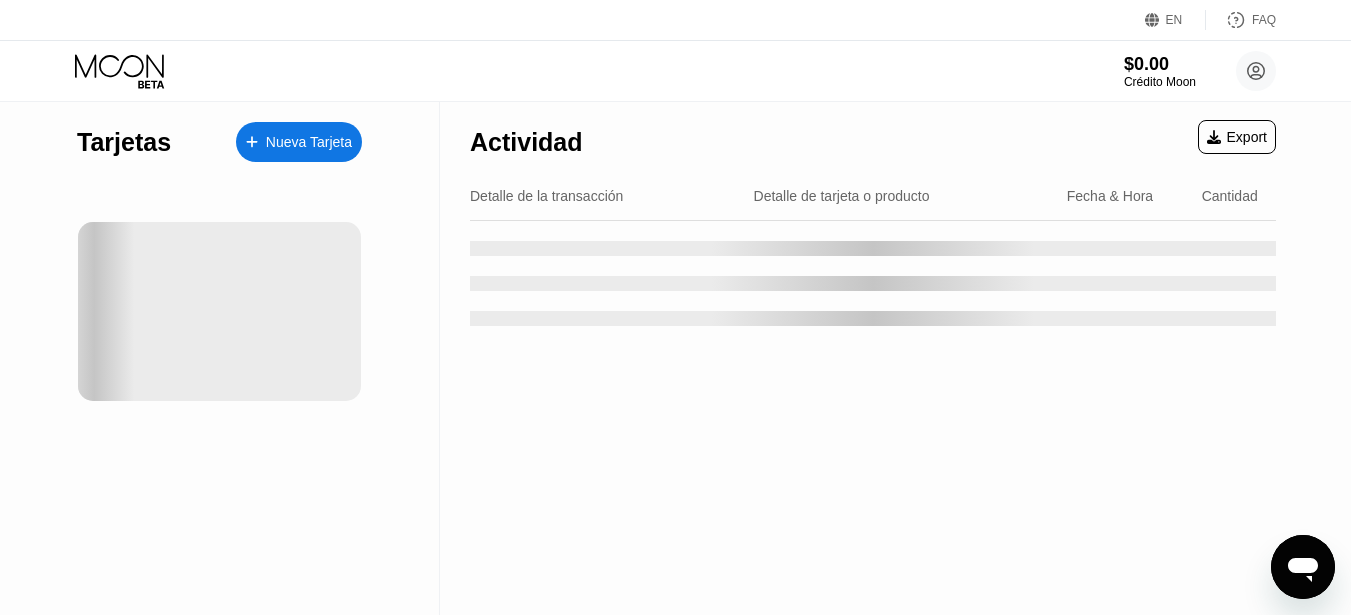 click 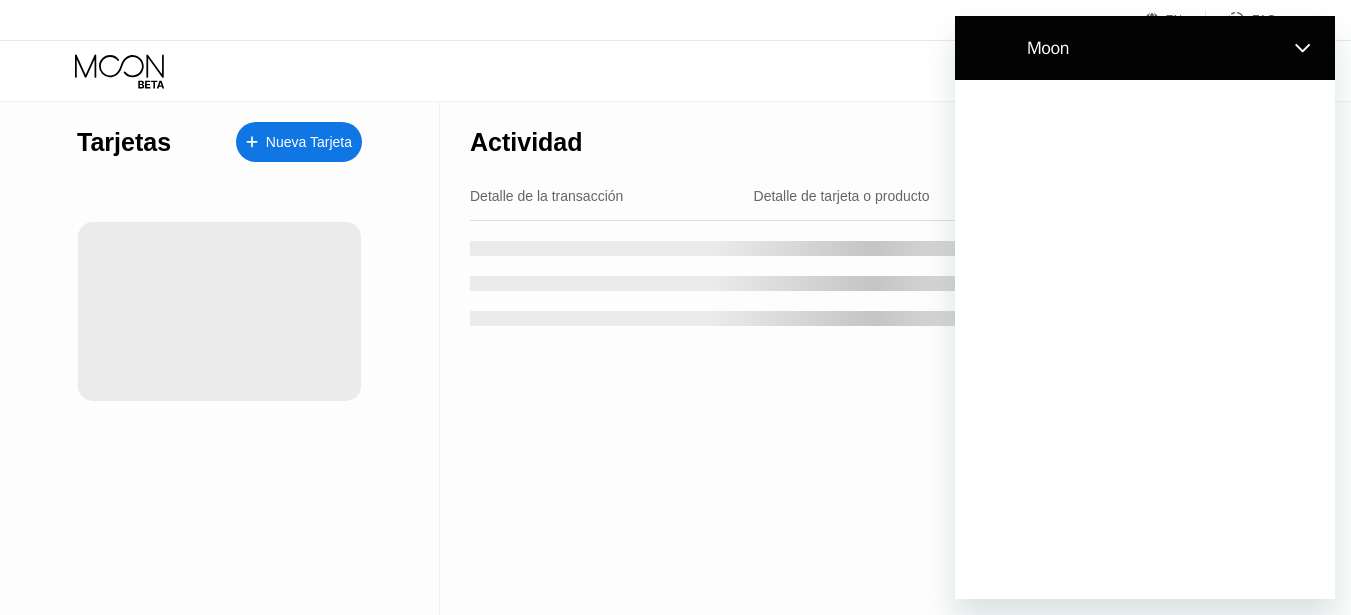 scroll, scrollTop: 0, scrollLeft: 0, axis: both 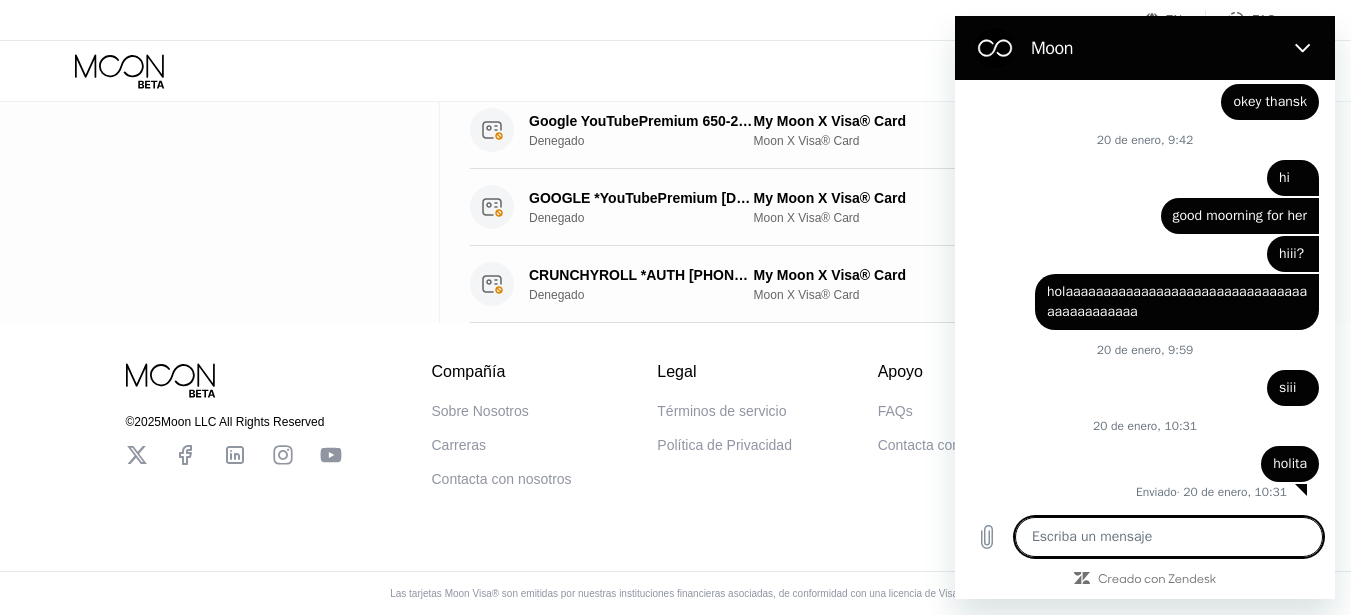 type on "h" 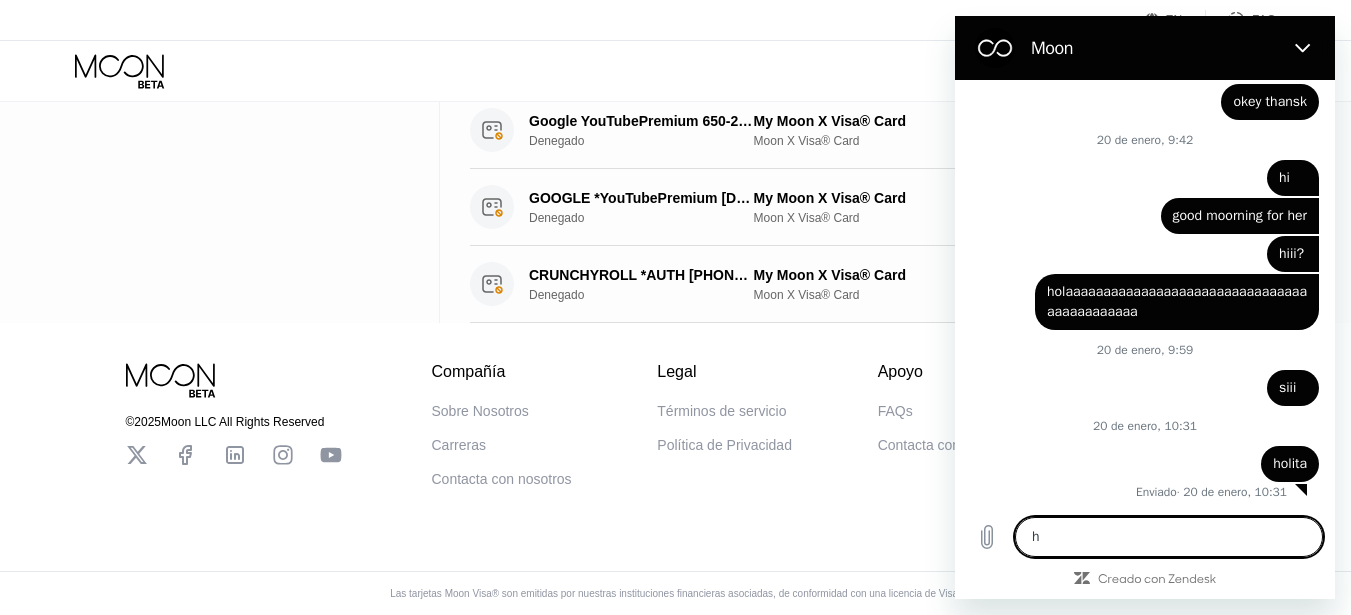 type on "ho" 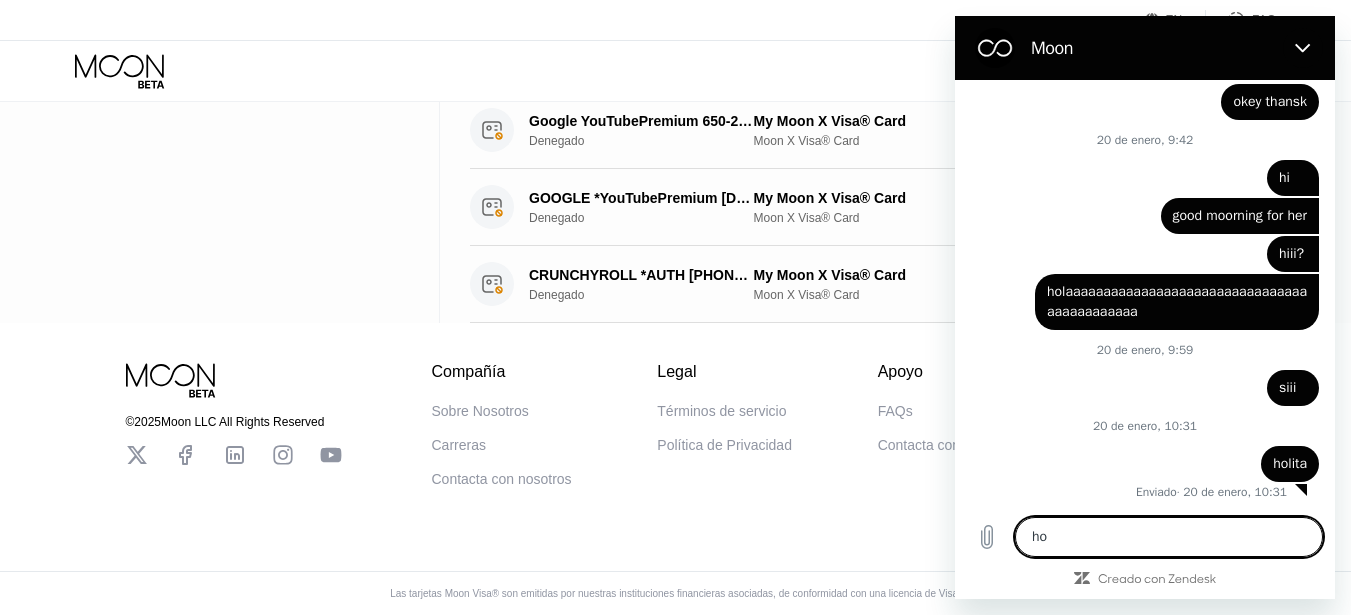 type on "x" 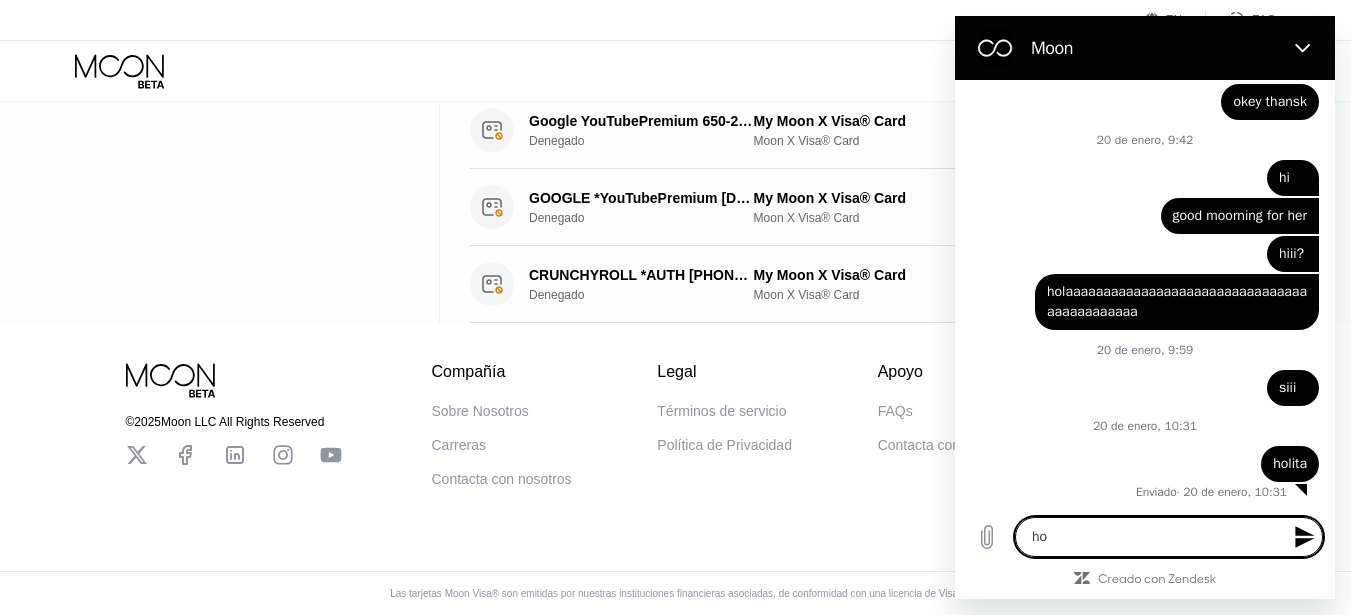 type on "hol" 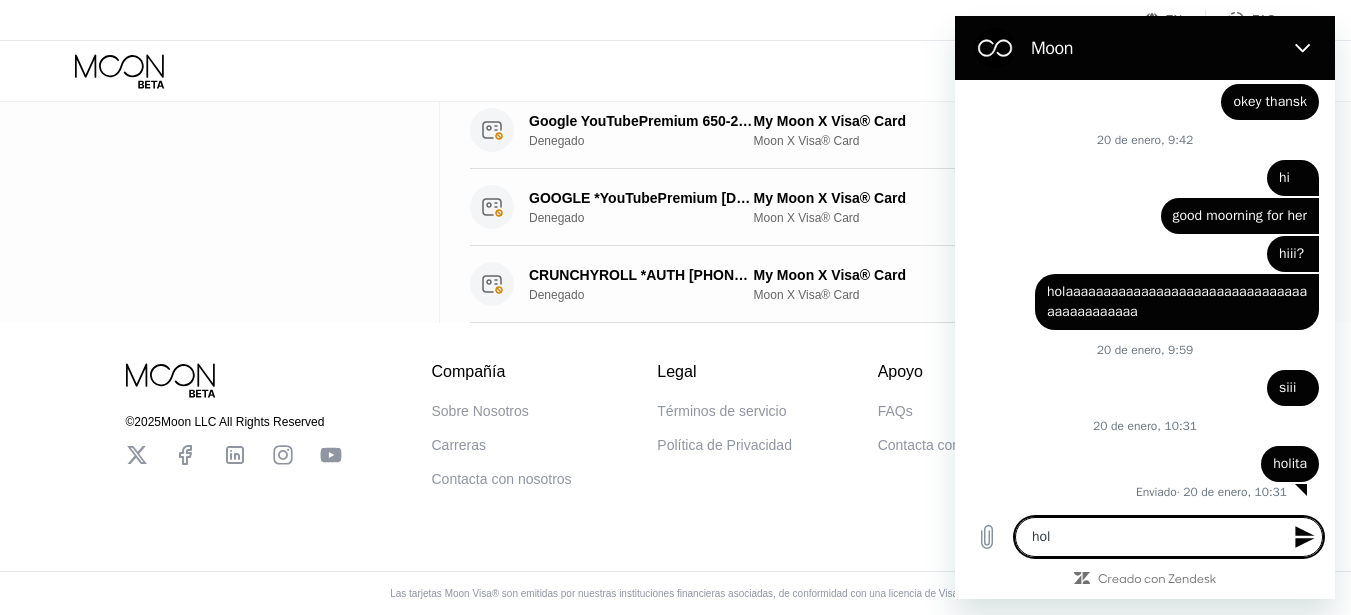 type on "hola" 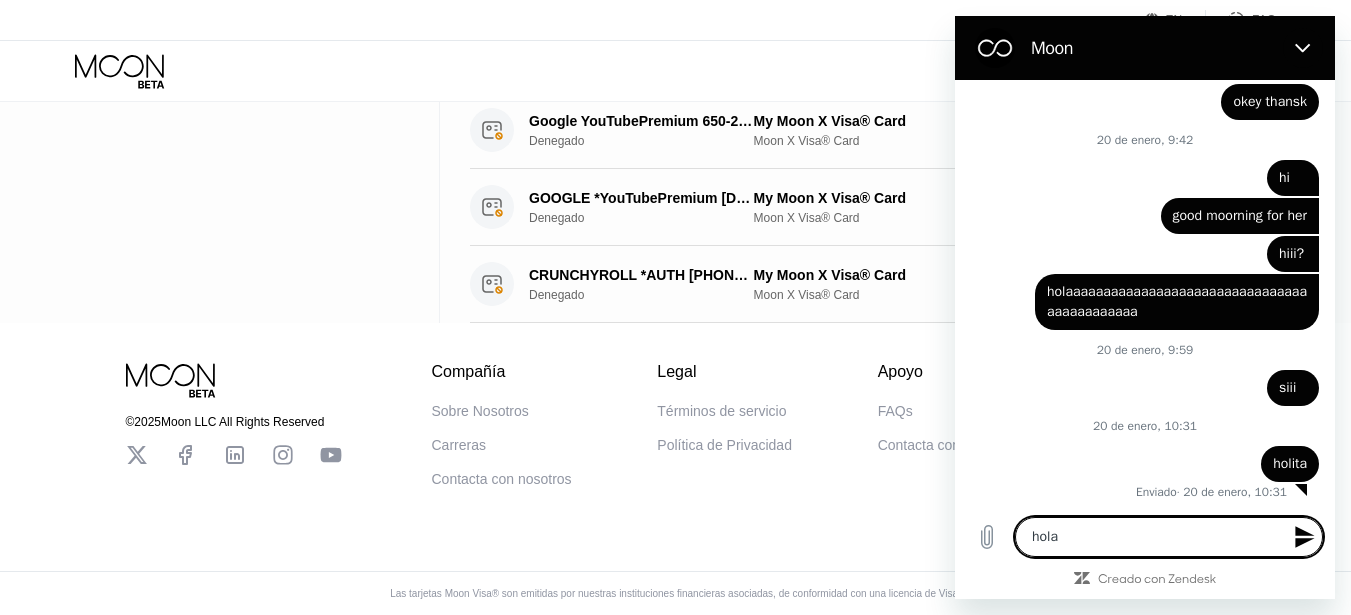 type on "hola" 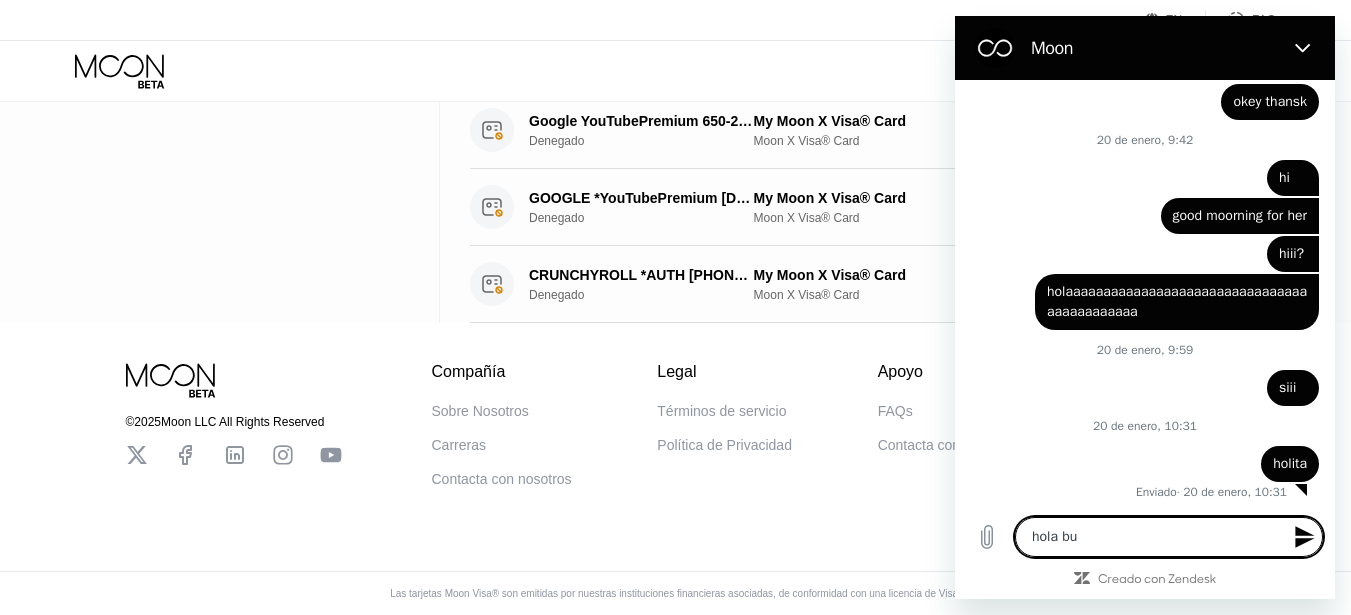 type on "hola bui" 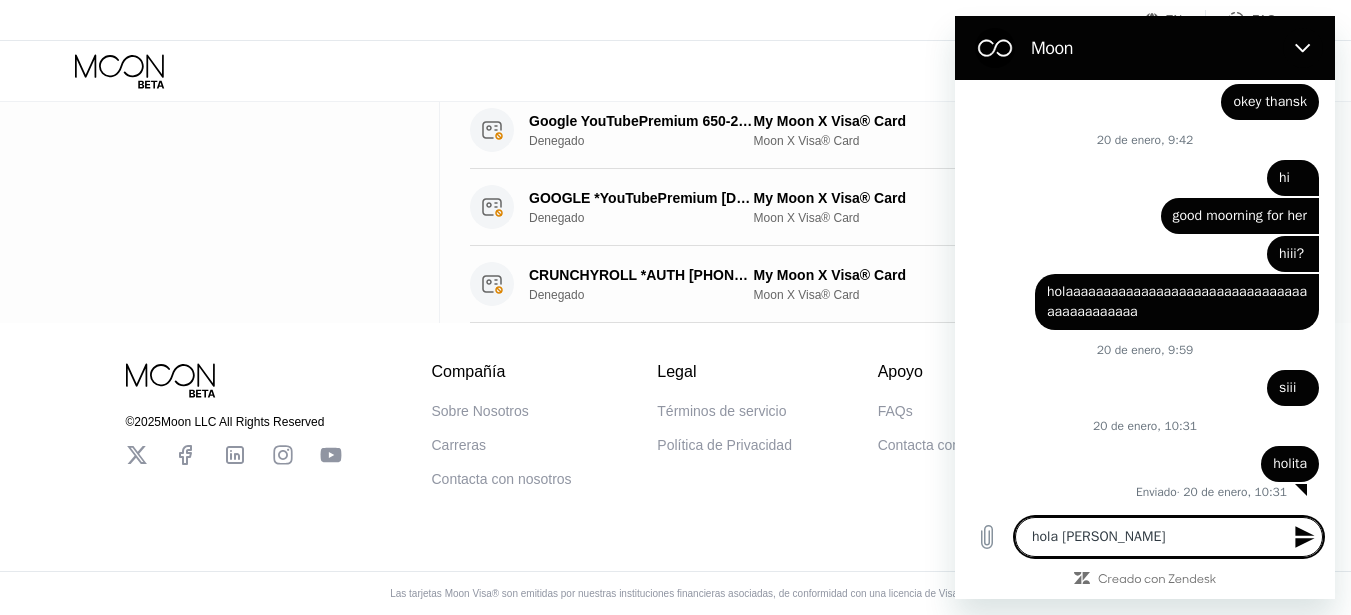 type on "x" 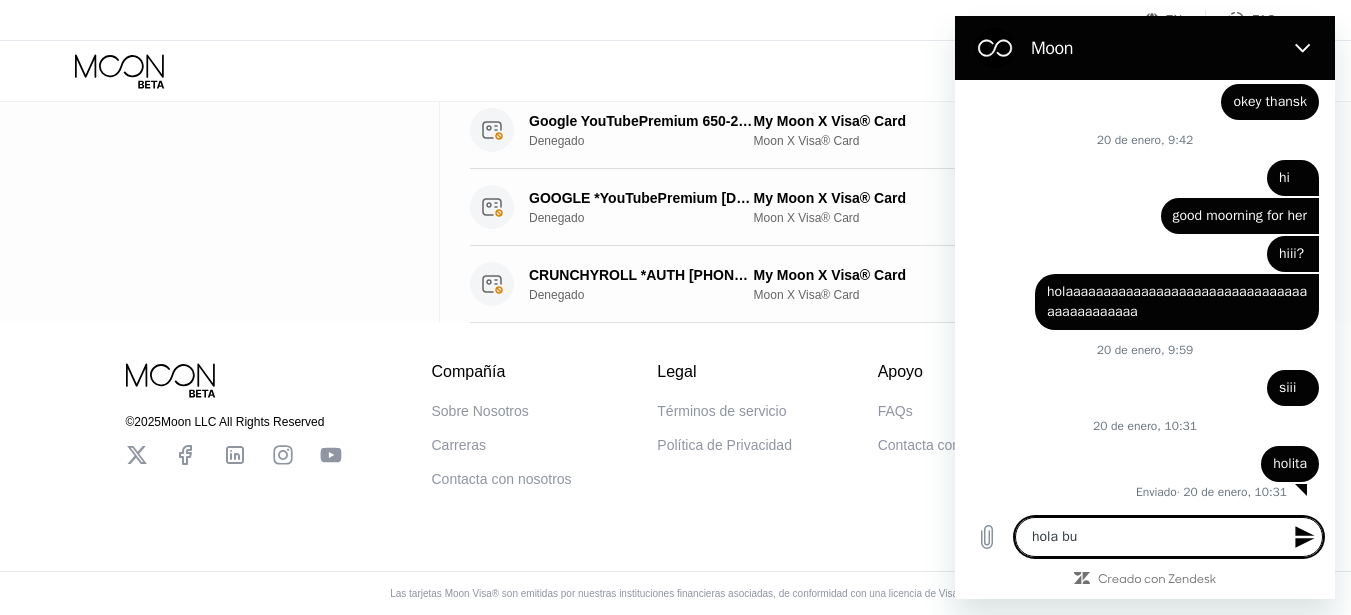 type on "hola bue" 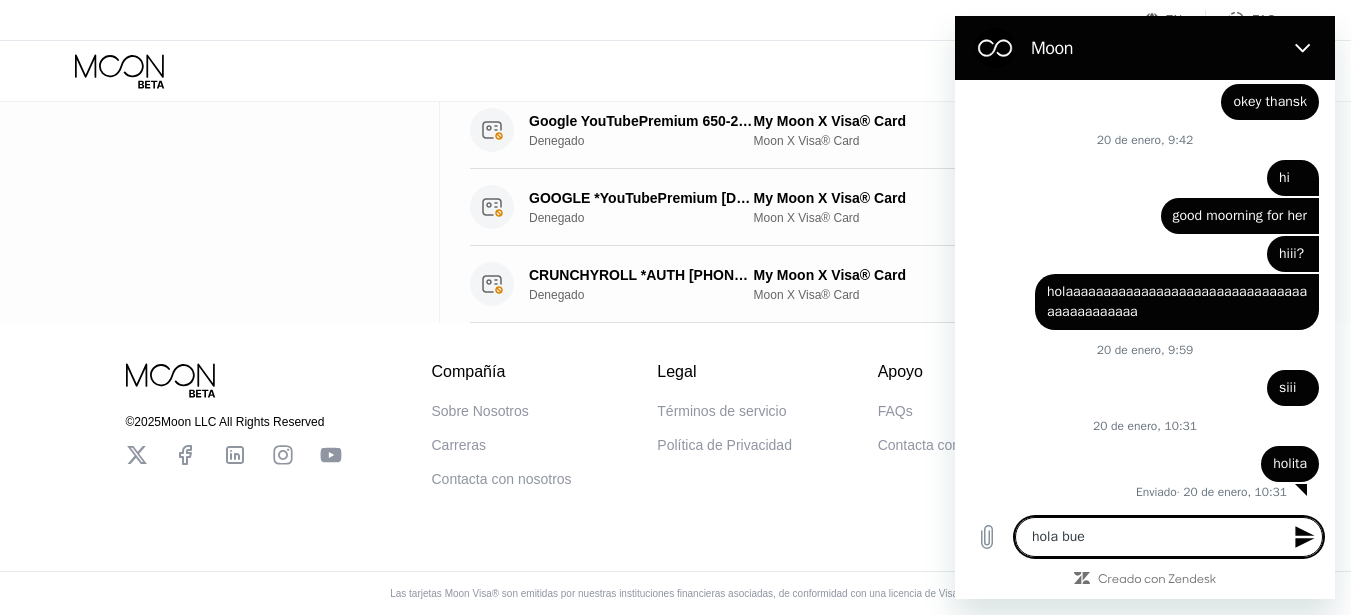 type on "x" 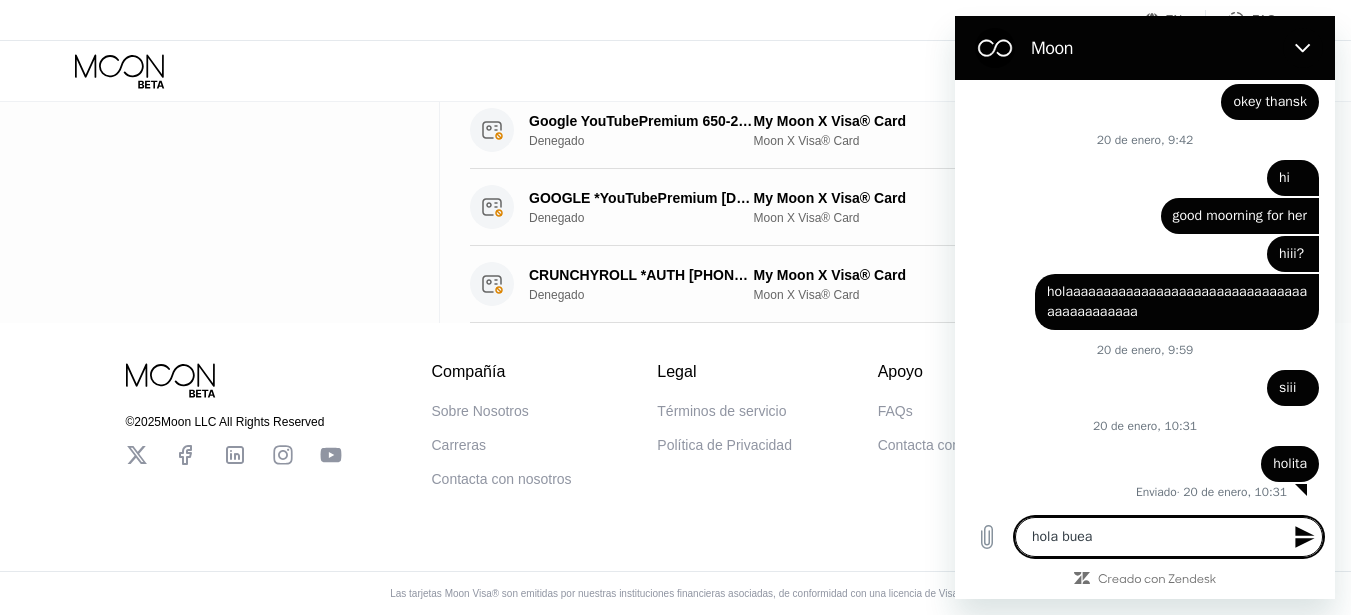 type on "x" 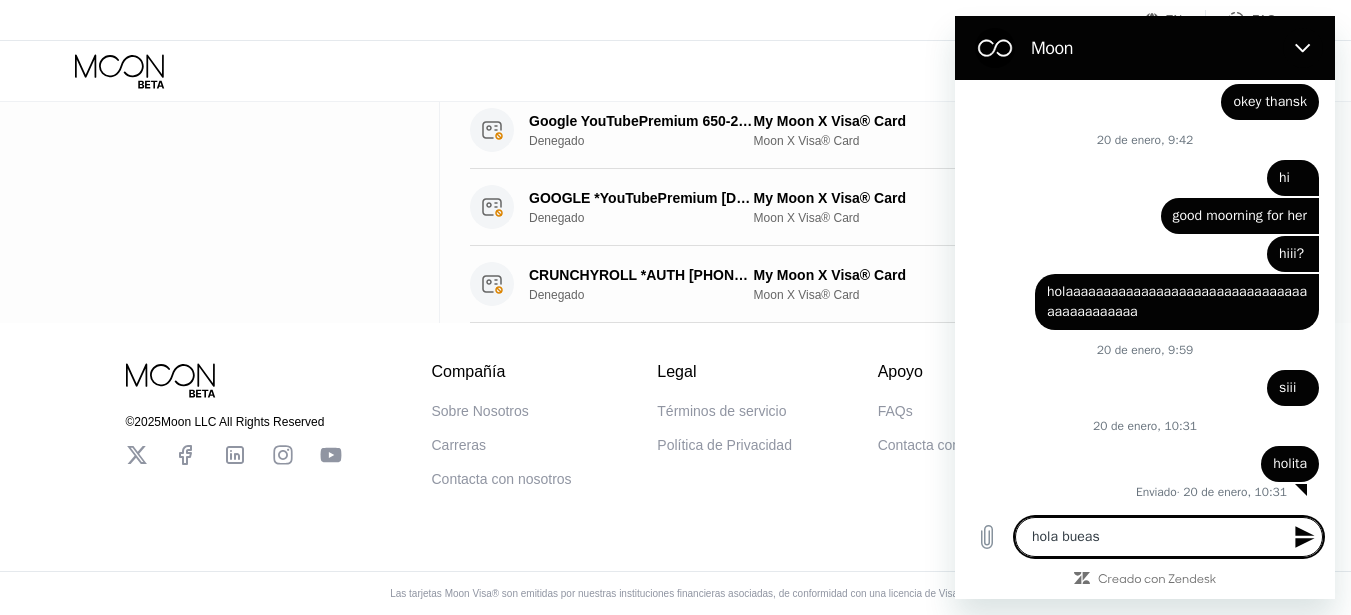 type 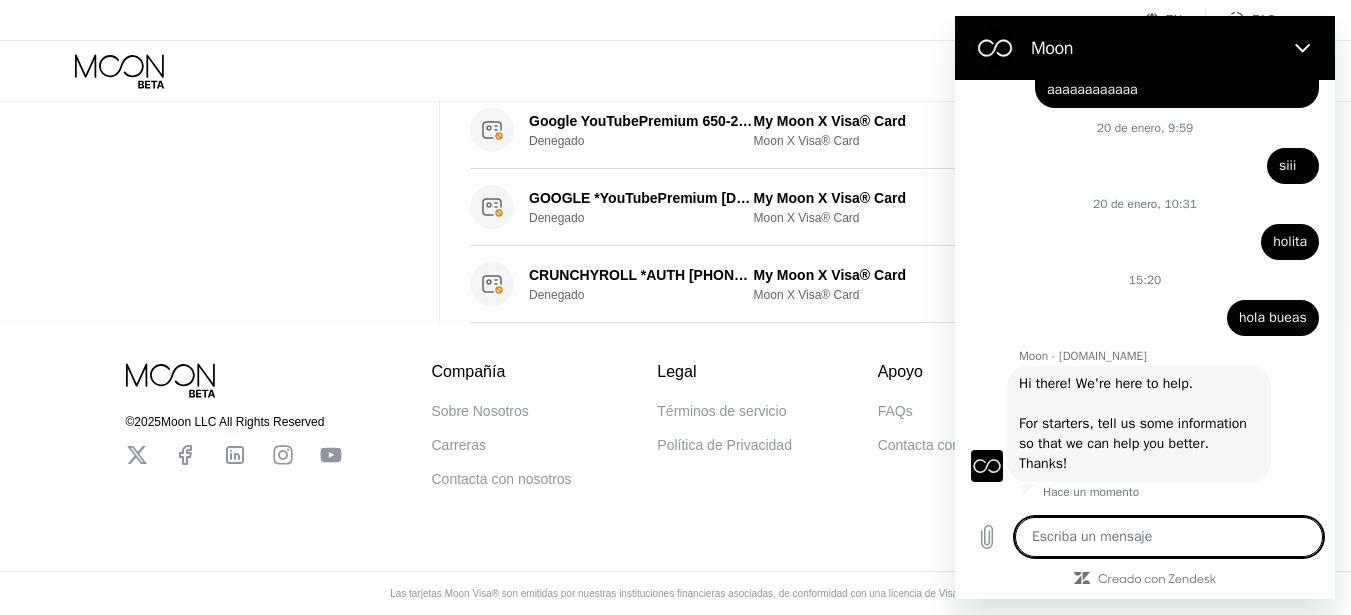 type on "x" 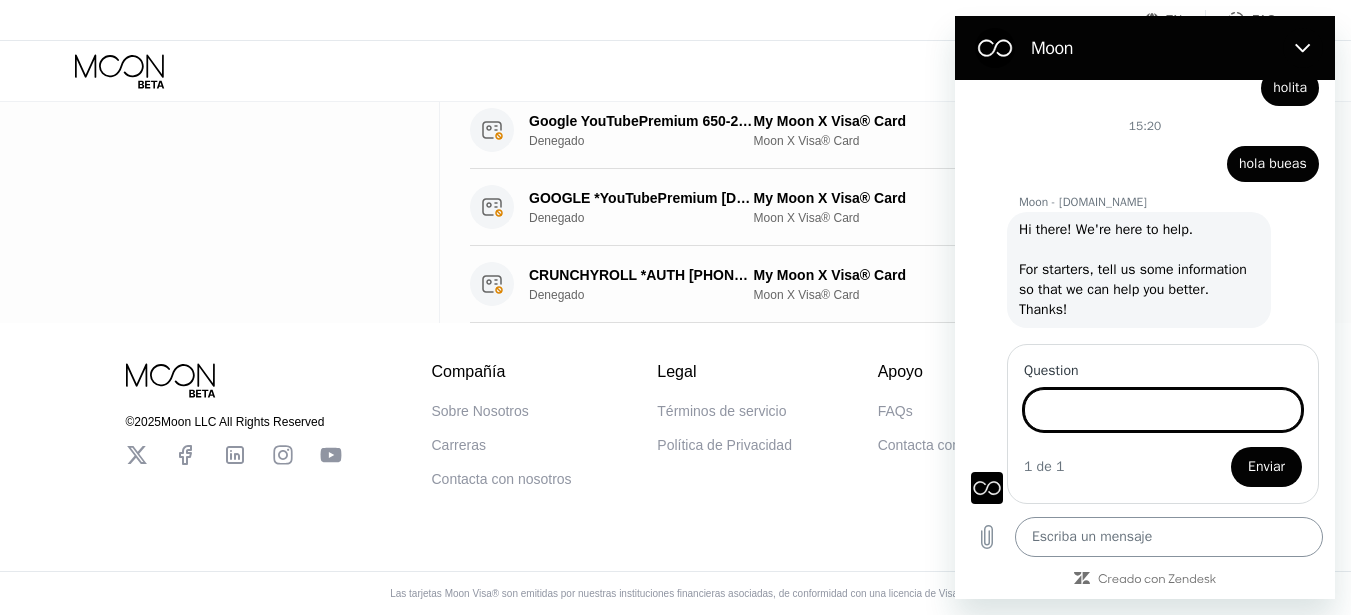 scroll, scrollTop: 1400, scrollLeft: 0, axis: vertical 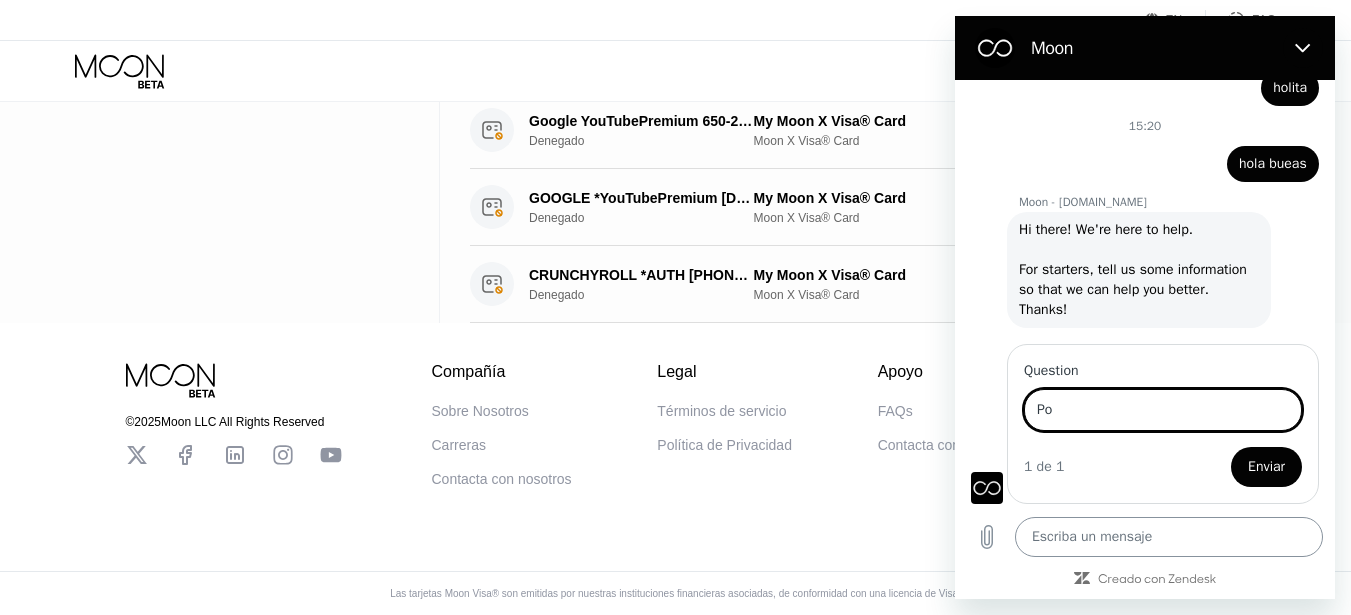 type on "P" 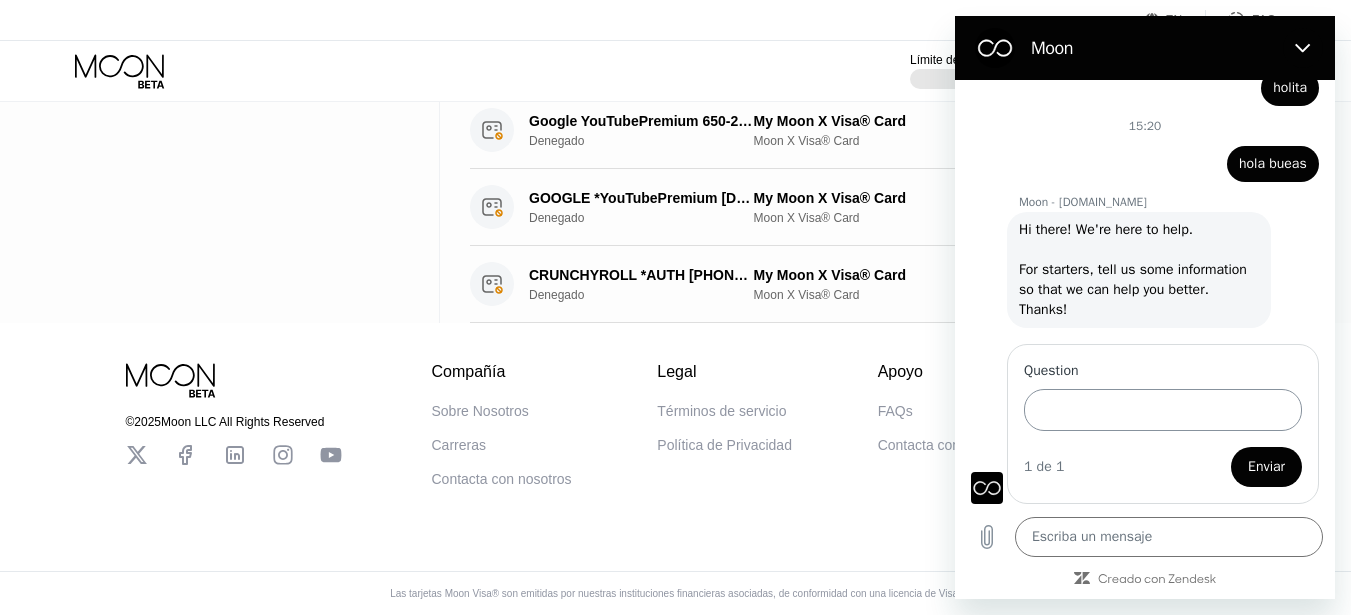 click on "Question" at bounding box center [1163, 410] 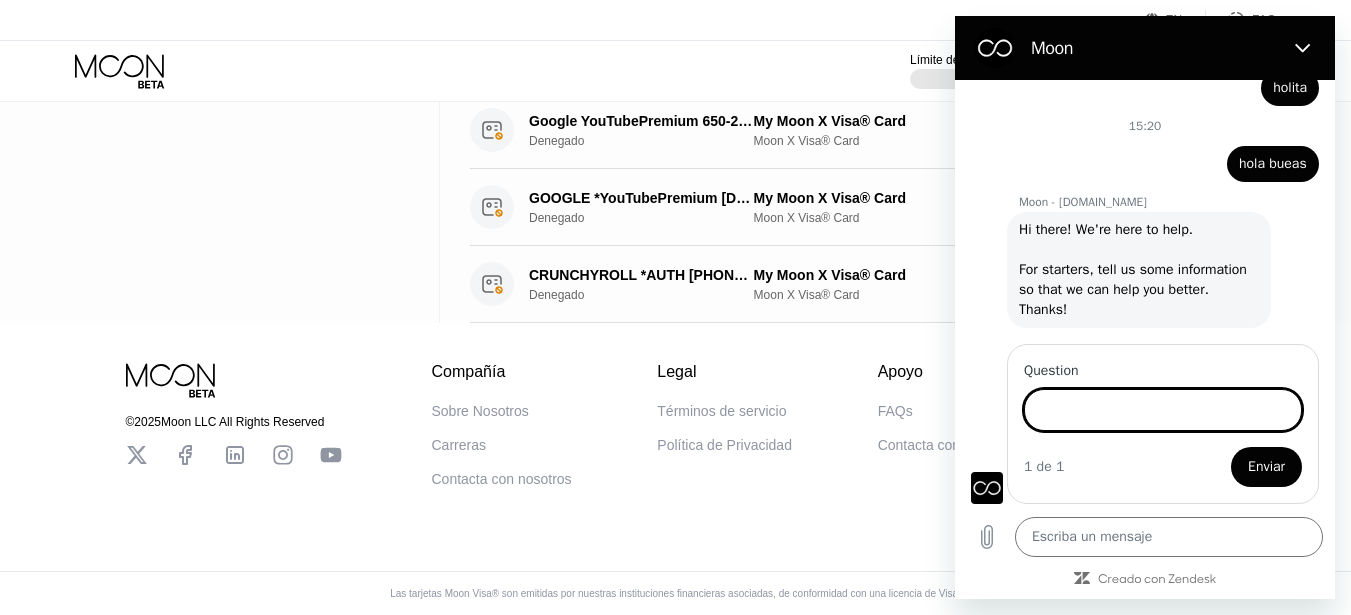 paste on "I have a terrible problem with your website,  Always every time I am going to access its website, it takes at least about 30 minutes to load, because that happens if I have the stable connection and I only have this error with the website of you?" 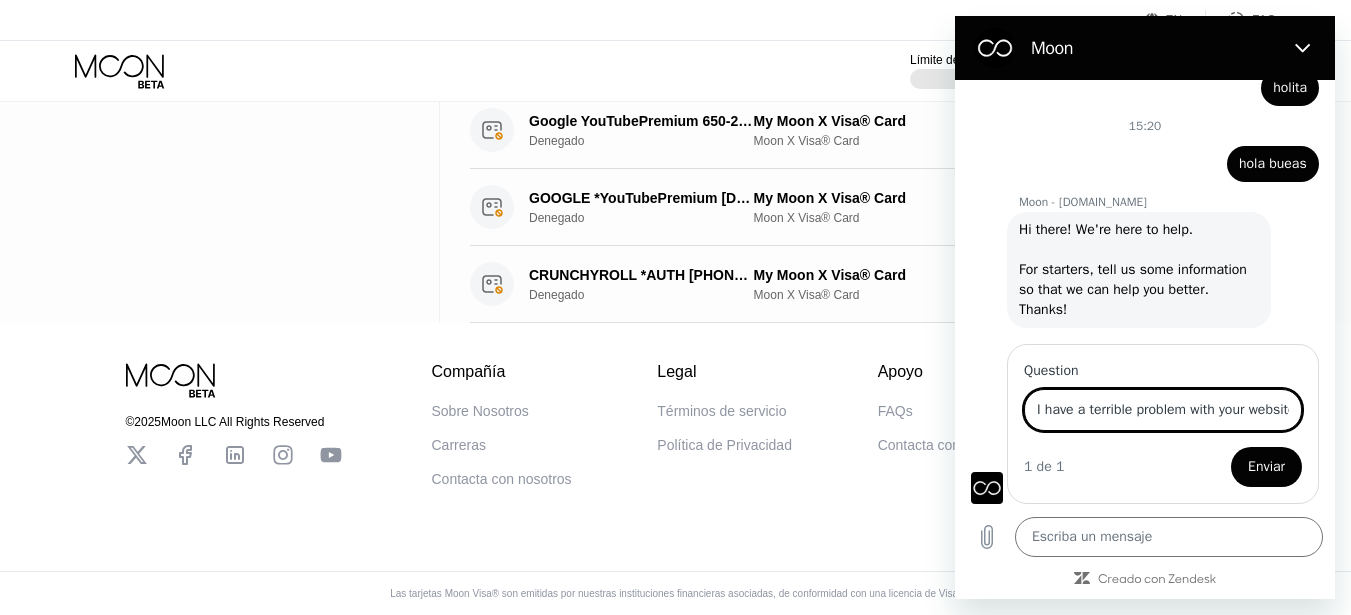 scroll, scrollTop: 0, scrollLeft: 1264, axis: horizontal 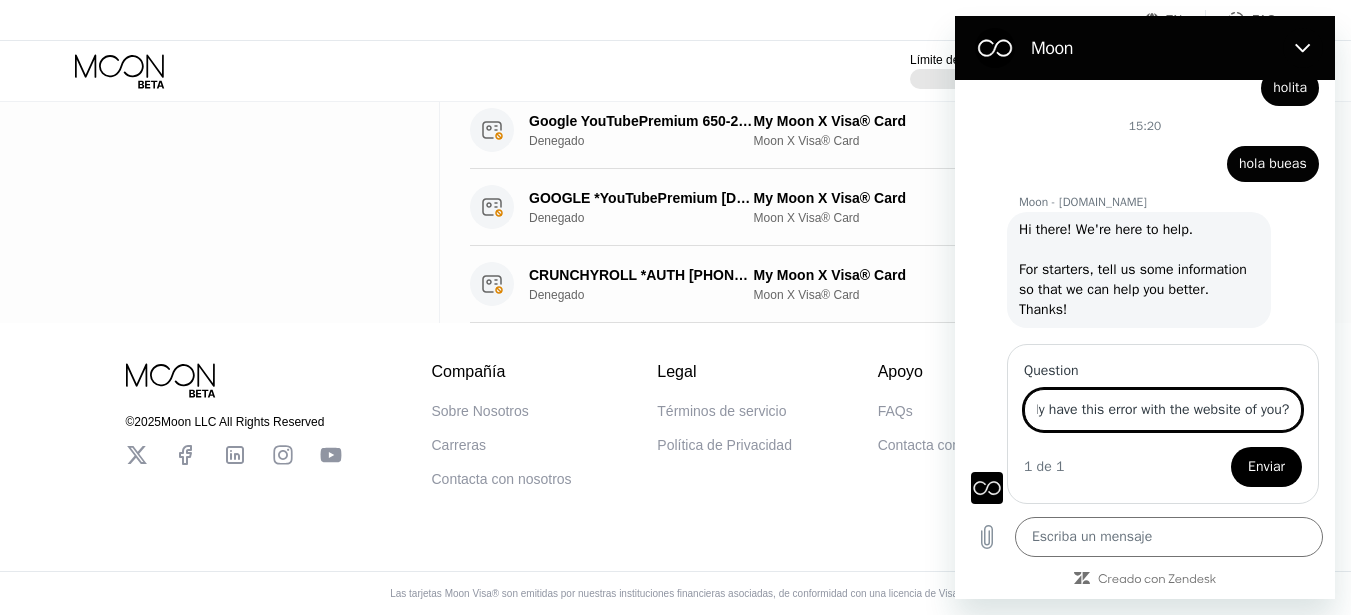 type on "I have a terrible problem with your website,  Always every time I am going to access its website, it takes at least about 30 minutes to load, because that happens if I have the stable connection and I only have this error with the website of you?" 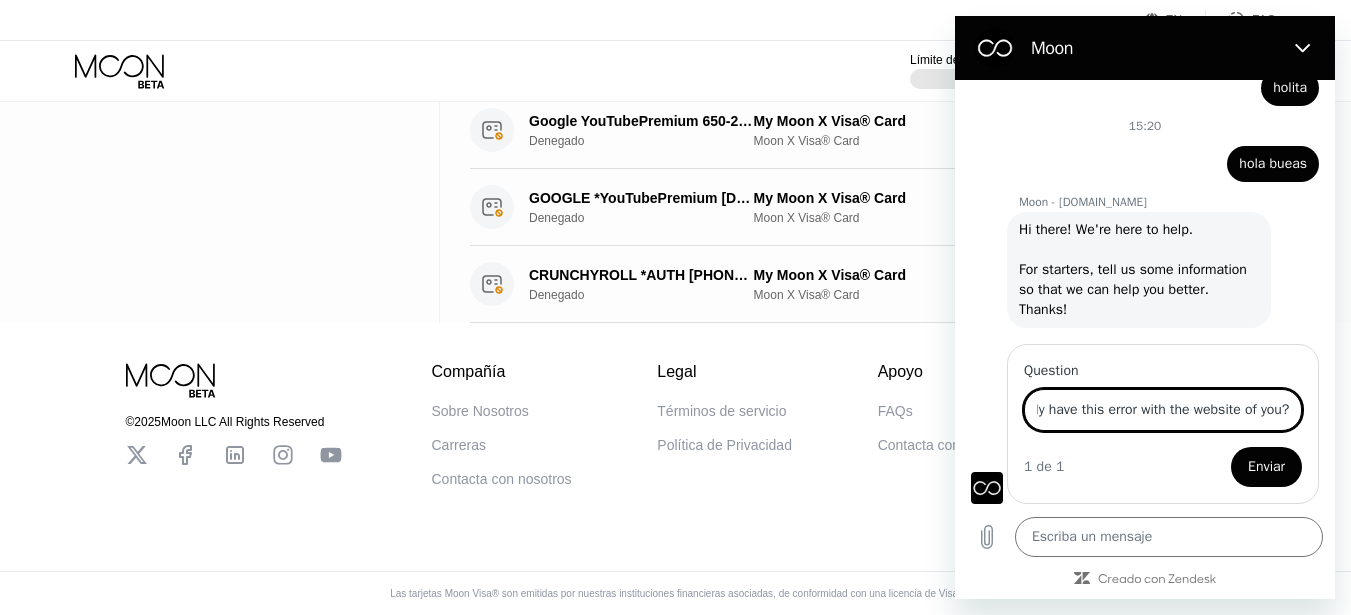 scroll, scrollTop: 0, scrollLeft: 0, axis: both 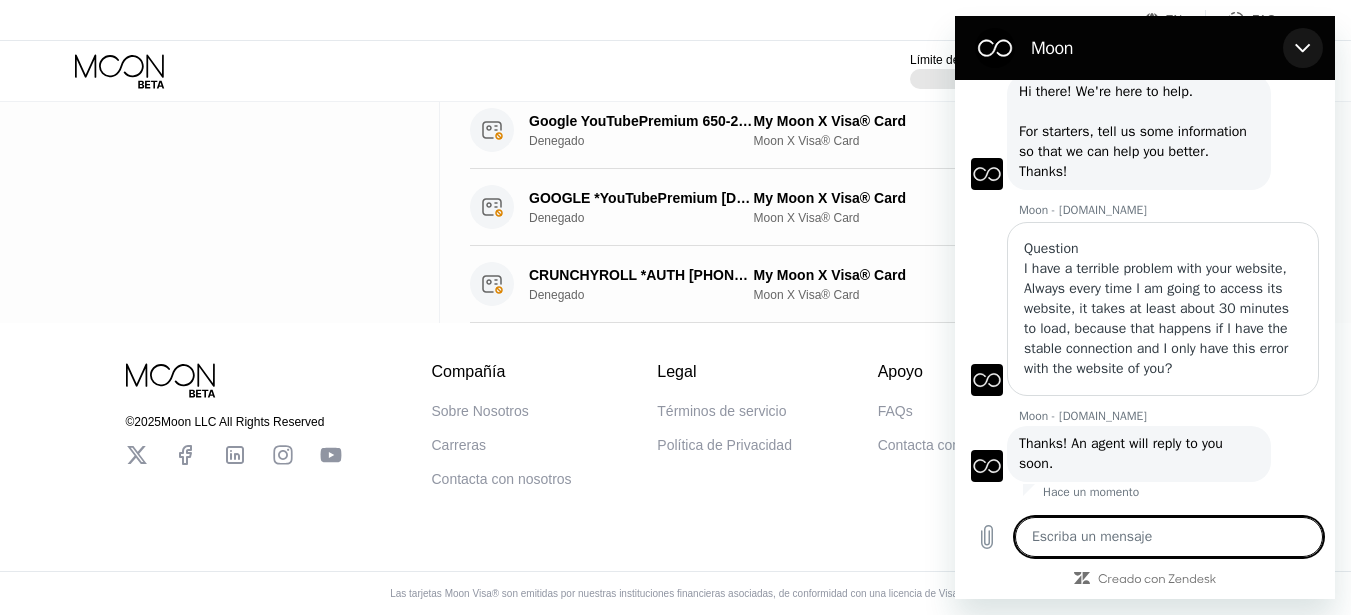 click 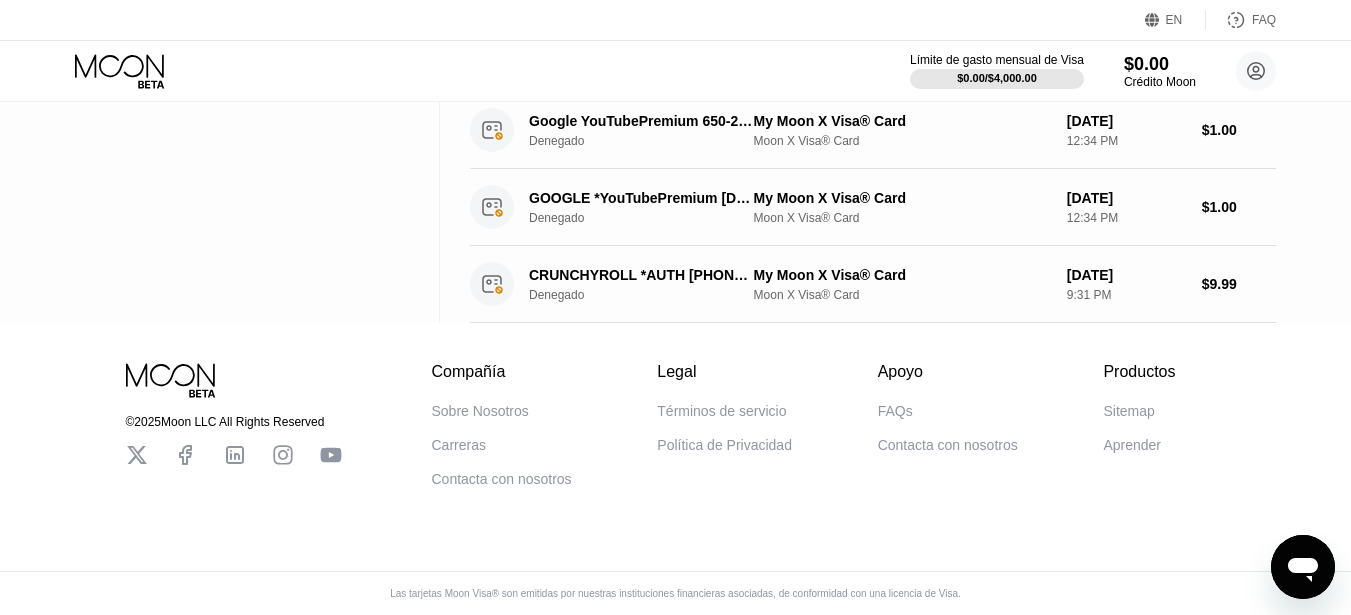 scroll, scrollTop: 0, scrollLeft: 0, axis: both 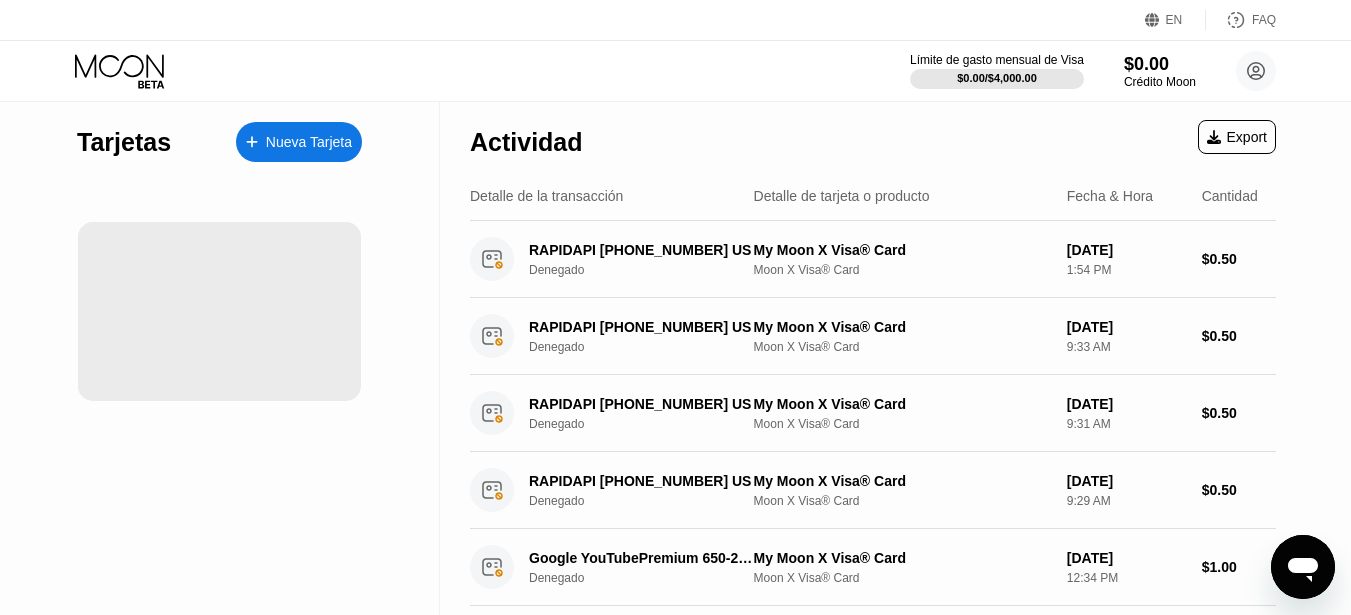 drag, startPoint x: 303, startPoint y: 249, endPoint x: 173, endPoint y: 283, distance: 134.37262 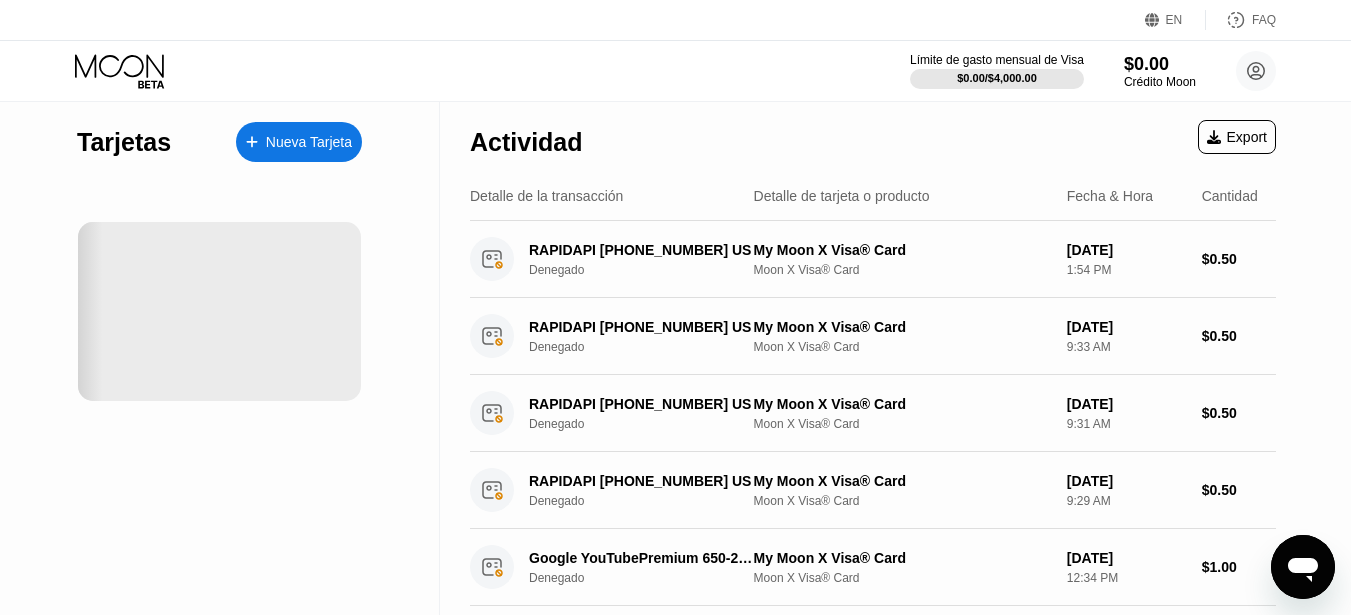 drag, startPoint x: 380, startPoint y: 377, endPoint x: 435, endPoint y: 443, distance: 85.91275 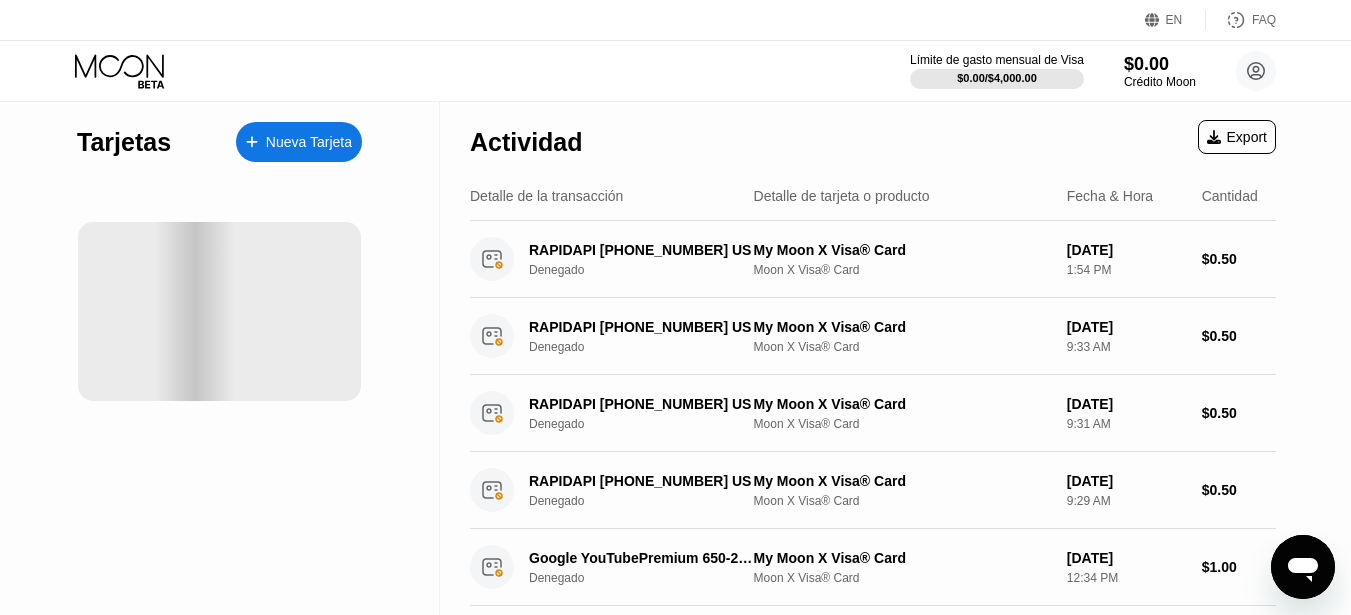 click 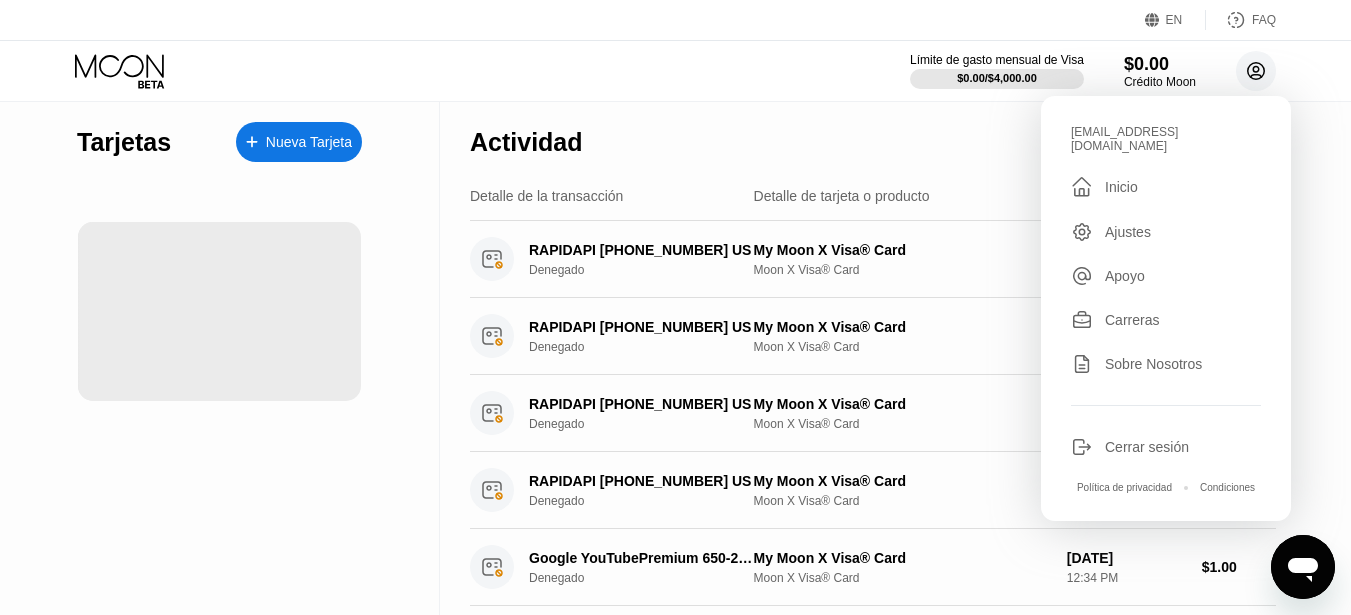 click 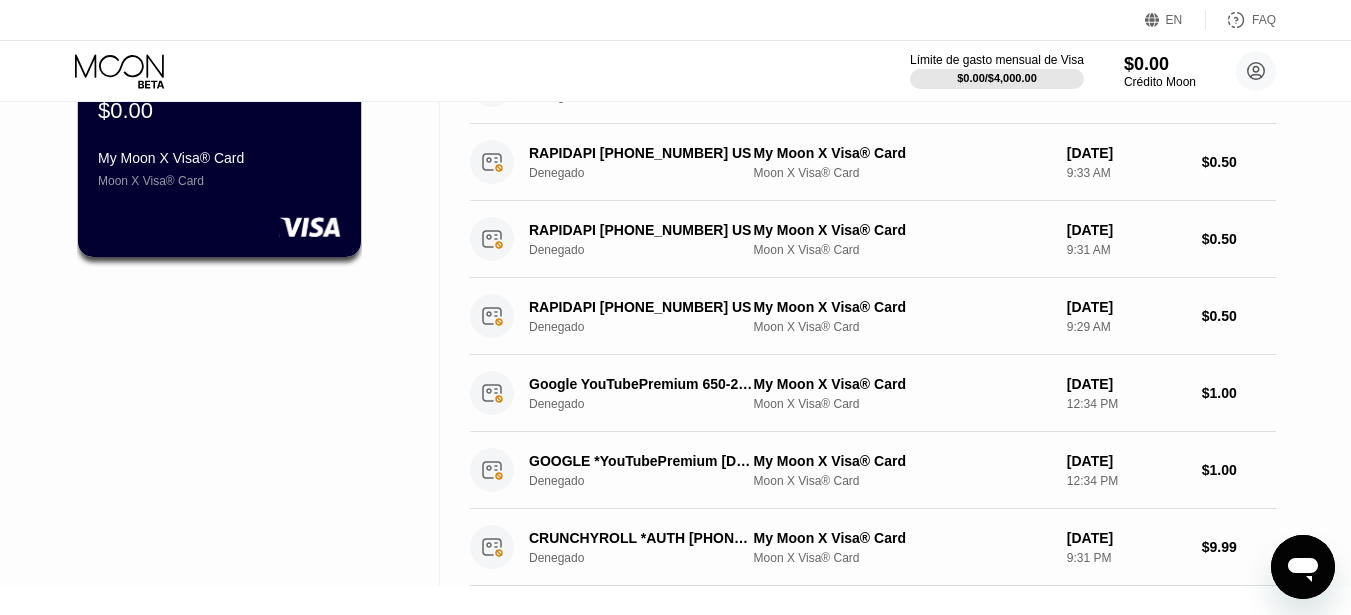 scroll, scrollTop: 0, scrollLeft: 0, axis: both 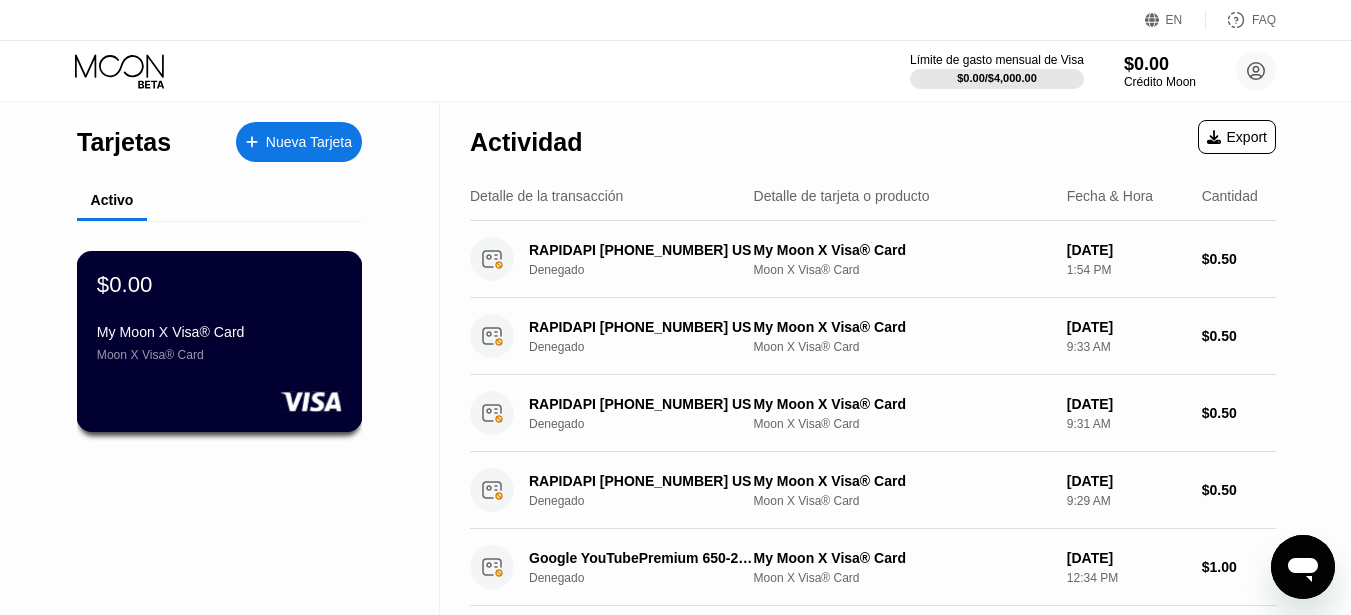 click on "$0.00 My Moon X Visa® Card Moon X Visa® Card" at bounding box center [220, 341] 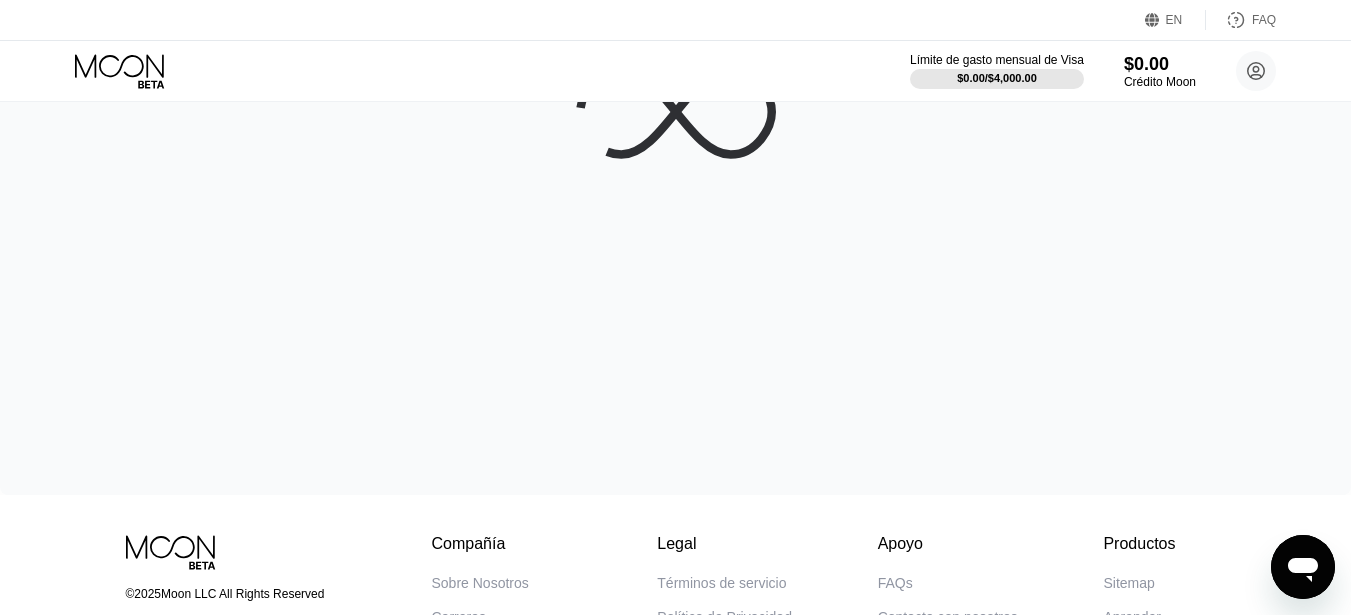 scroll, scrollTop: 0, scrollLeft: 0, axis: both 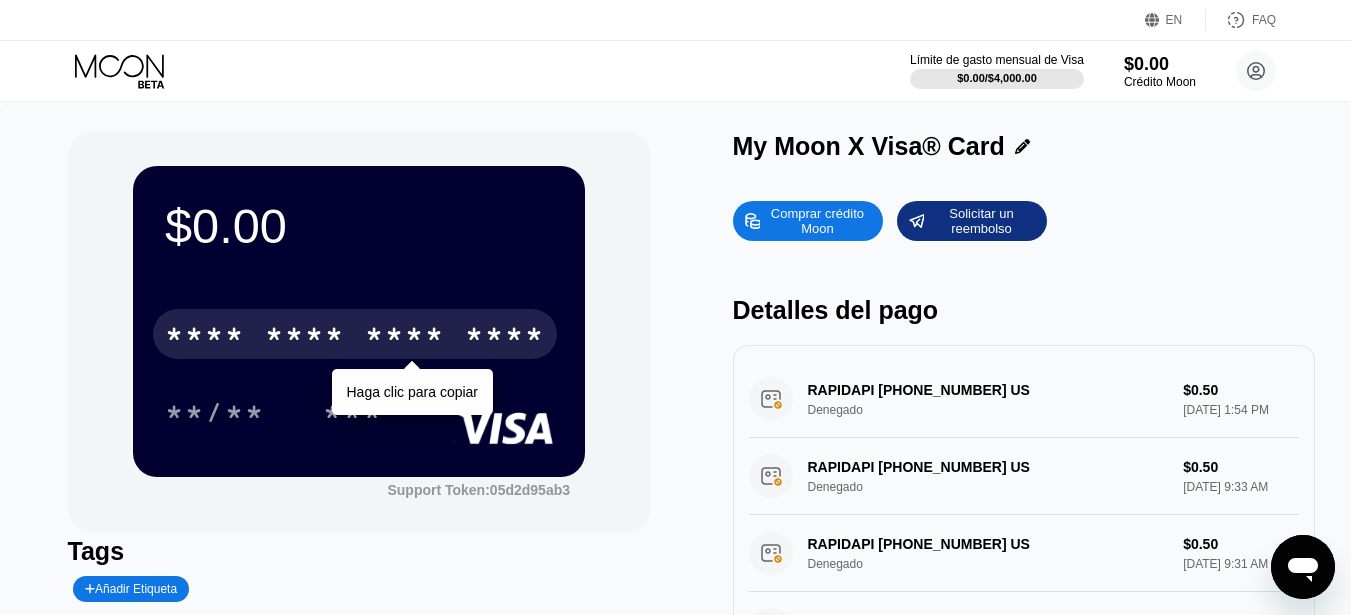 click on "* * * * * * * * * * * * ****" at bounding box center (355, 334) 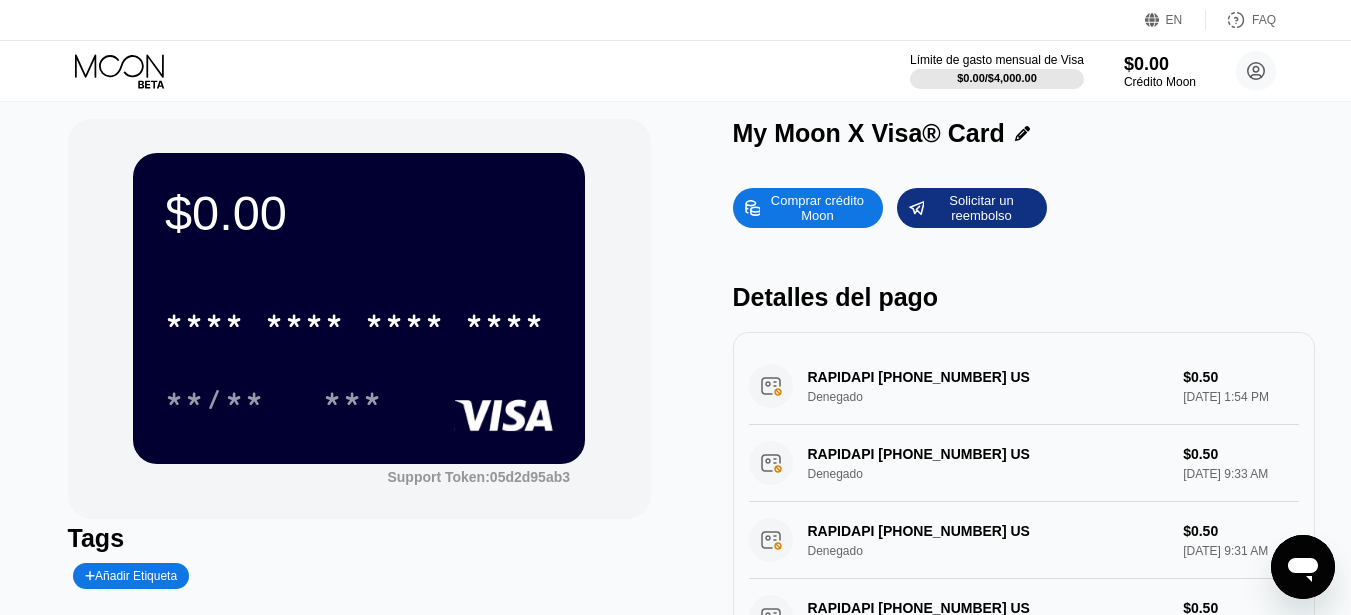 scroll, scrollTop: 0, scrollLeft: 0, axis: both 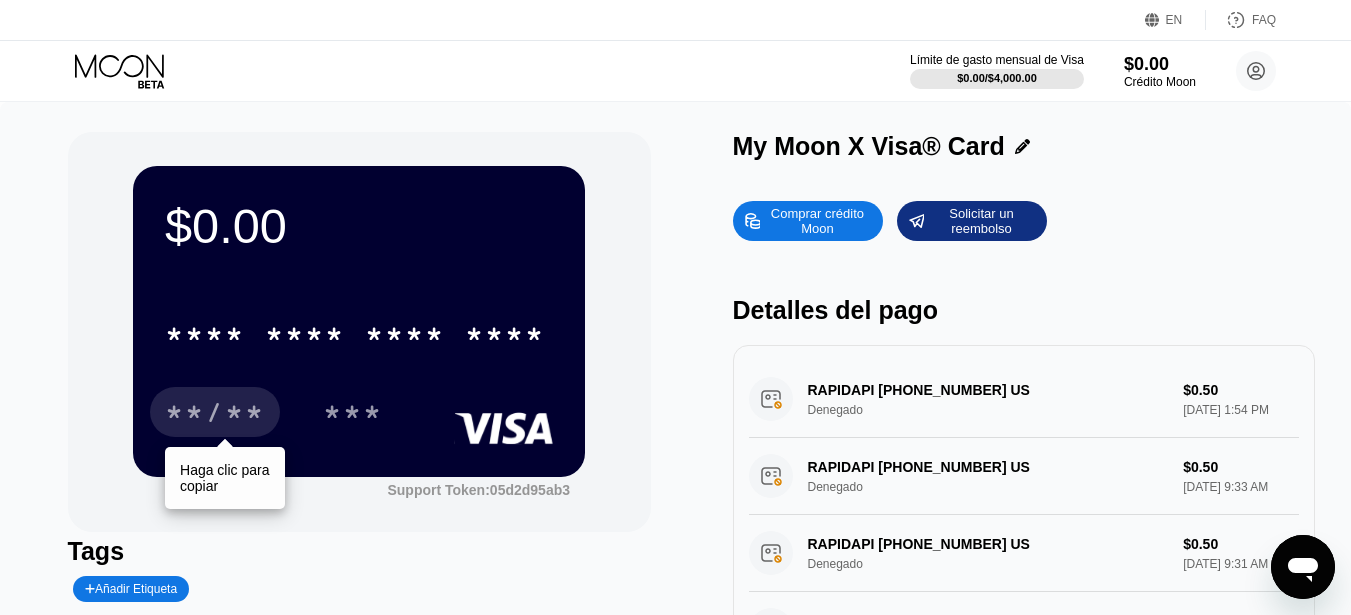 click on "**/**" at bounding box center (215, 415) 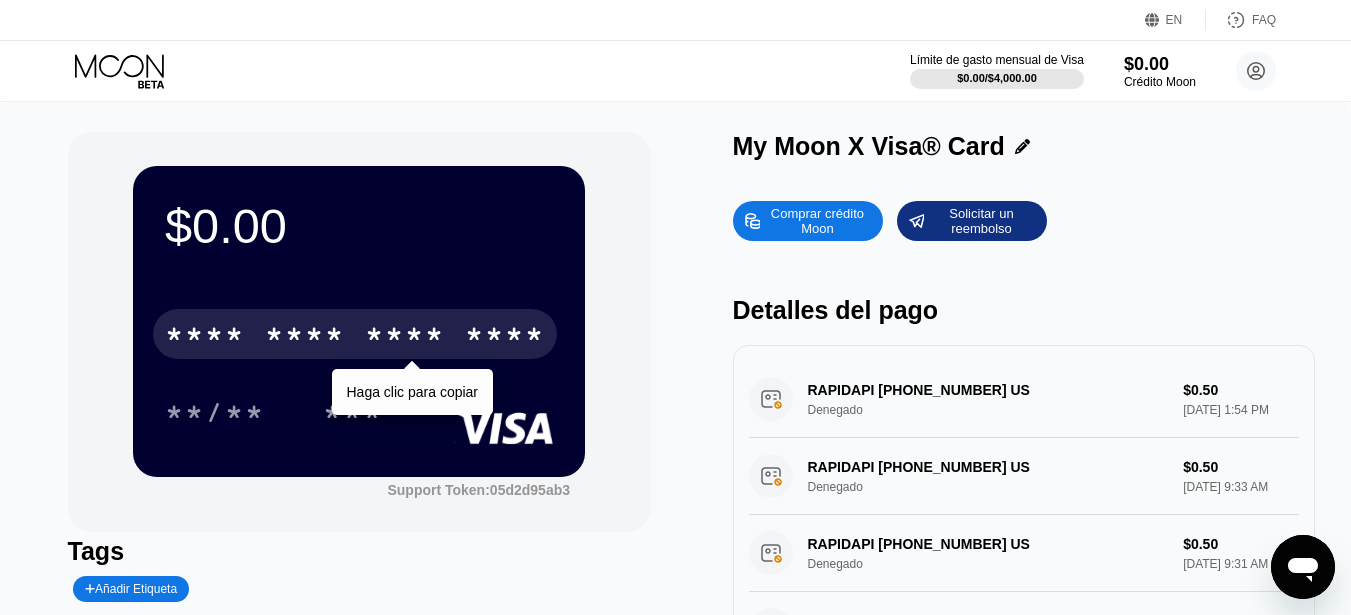 type on "x" 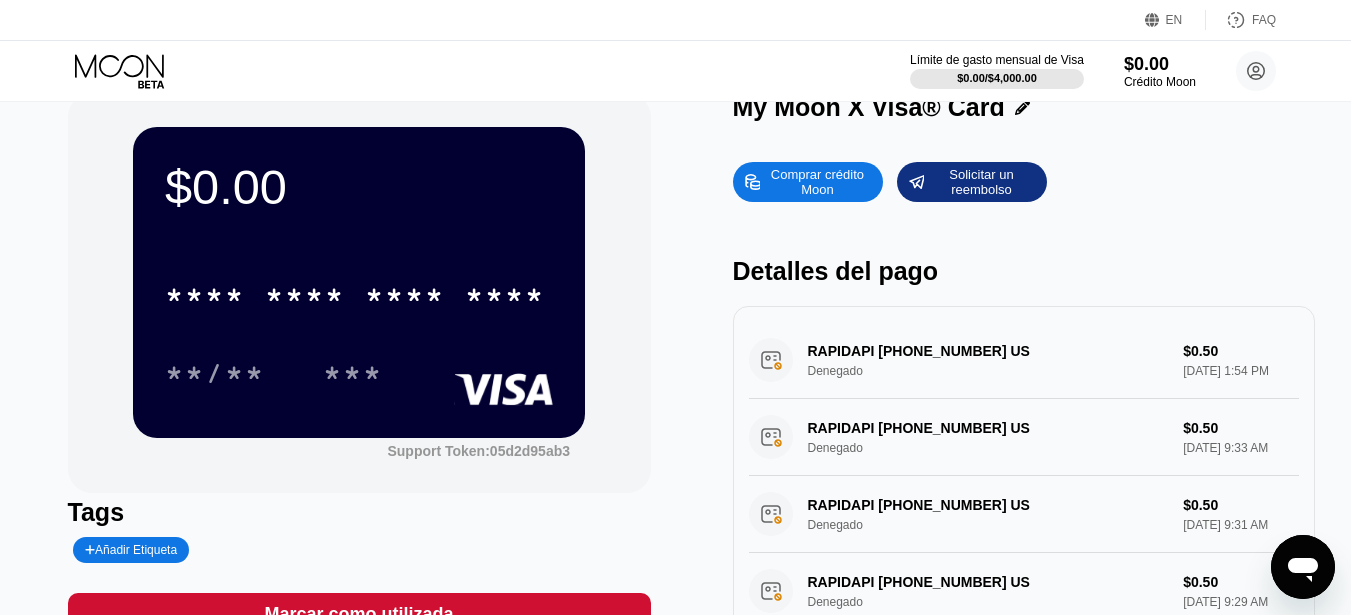 scroll, scrollTop: 0, scrollLeft: 0, axis: both 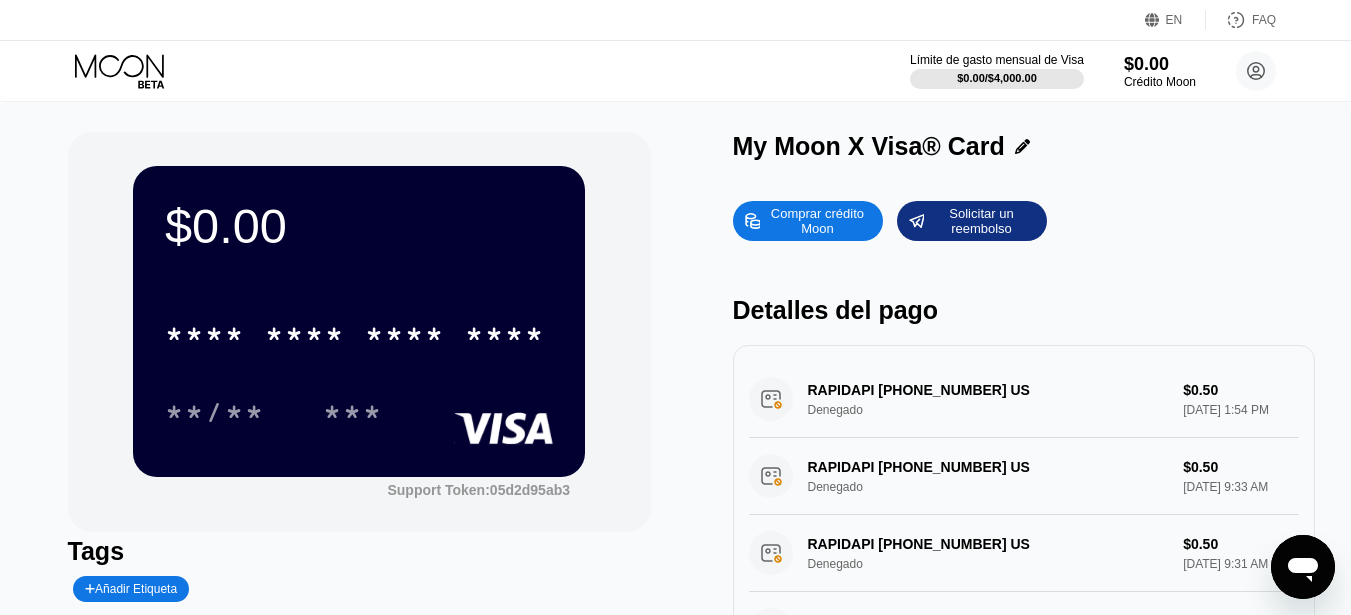 click on "$0.00" at bounding box center (359, 226) 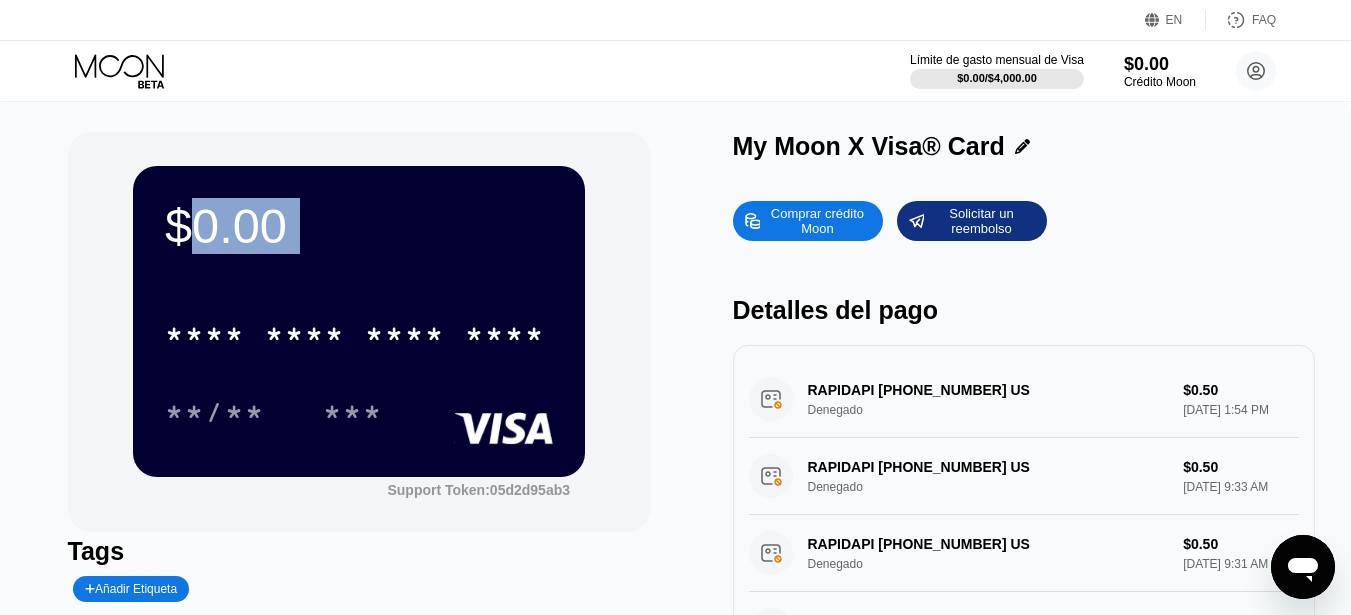 drag, startPoint x: 241, startPoint y: 238, endPoint x: 530, endPoint y: 246, distance: 289.11072 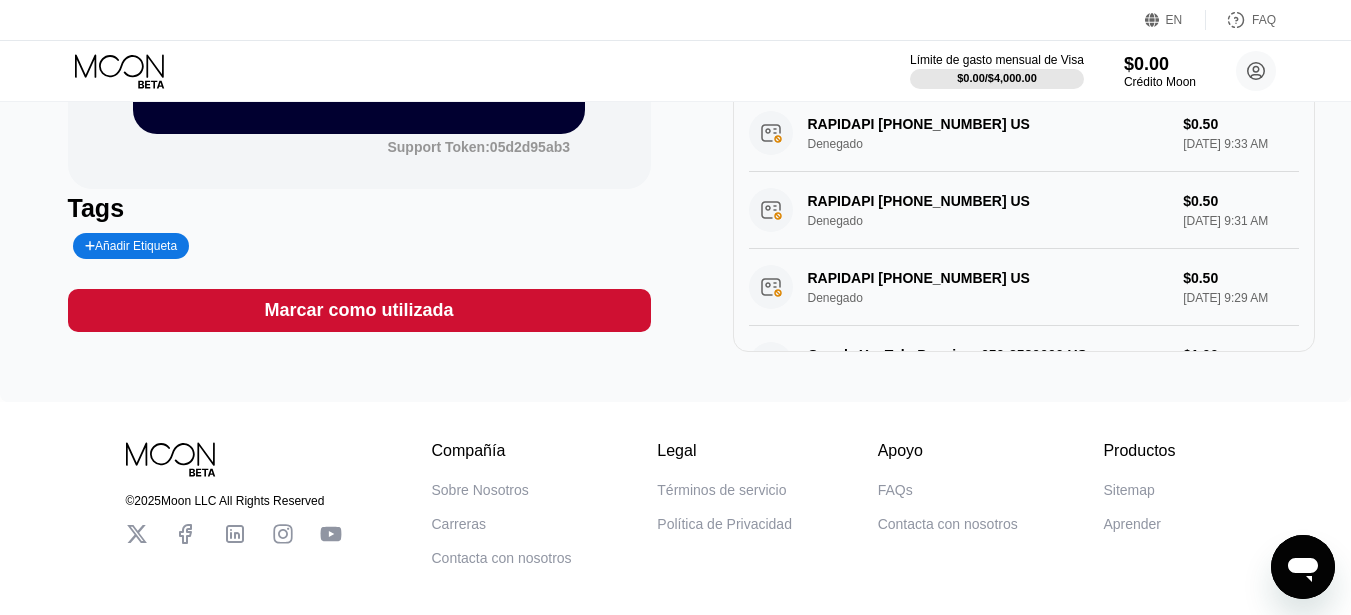 scroll, scrollTop: 302, scrollLeft: 0, axis: vertical 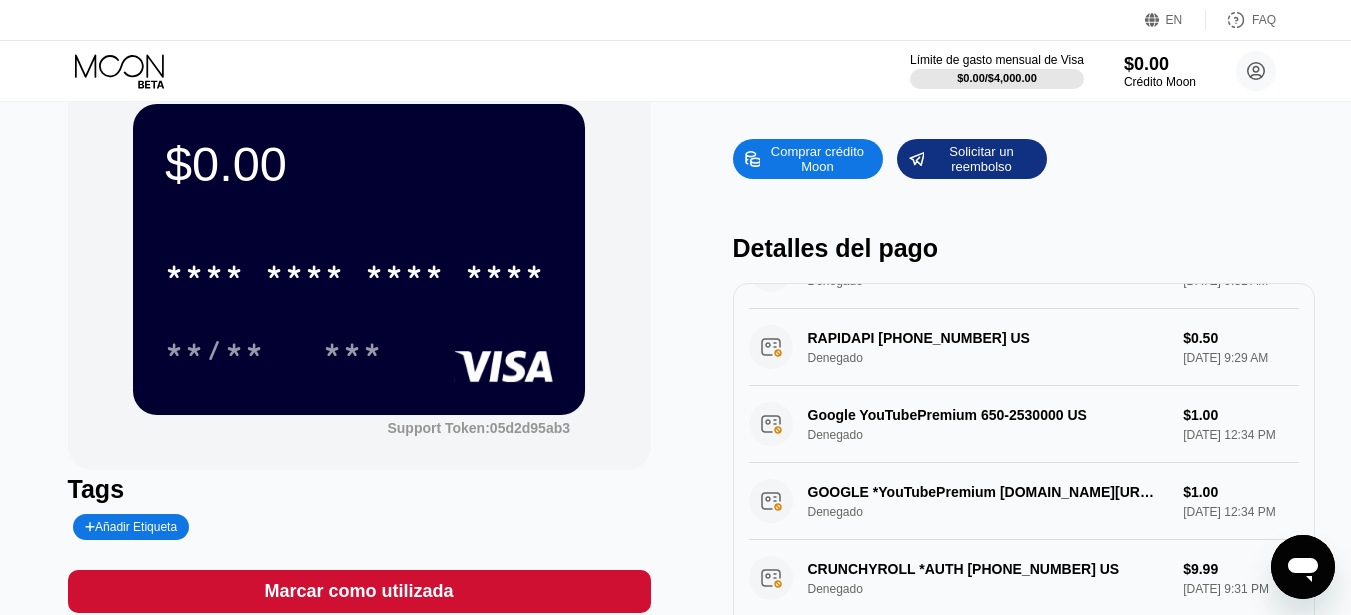 click 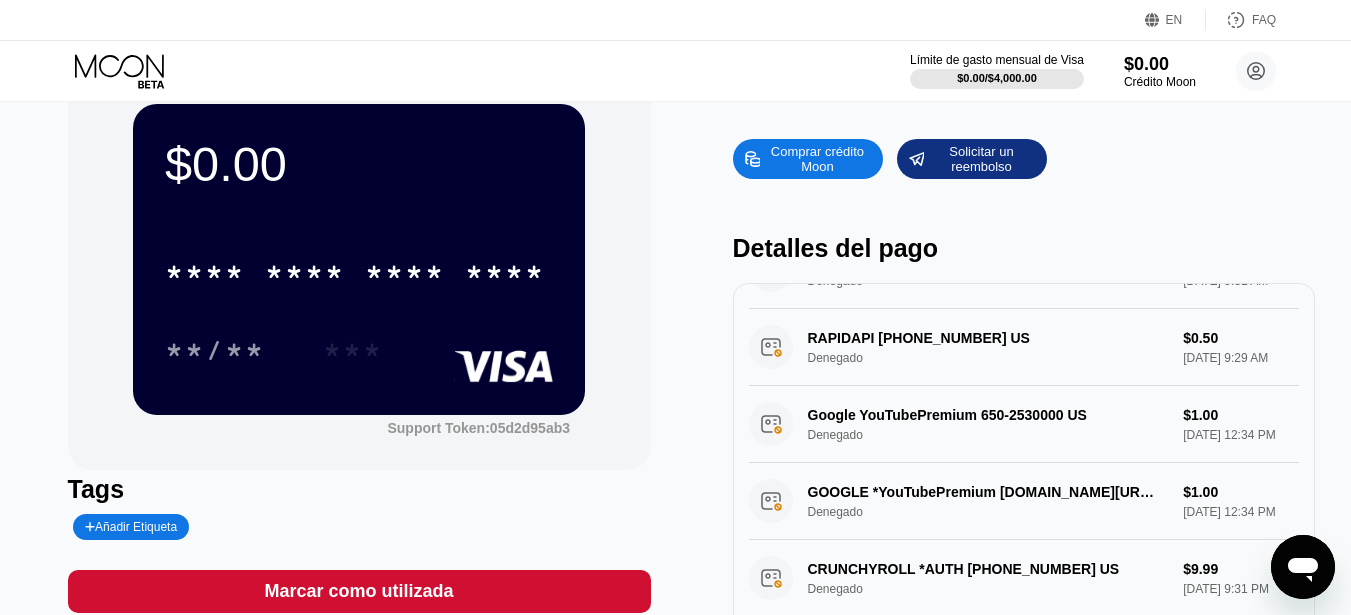 drag, startPoint x: 309, startPoint y: 345, endPoint x: 295, endPoint y: 345, distance: 14 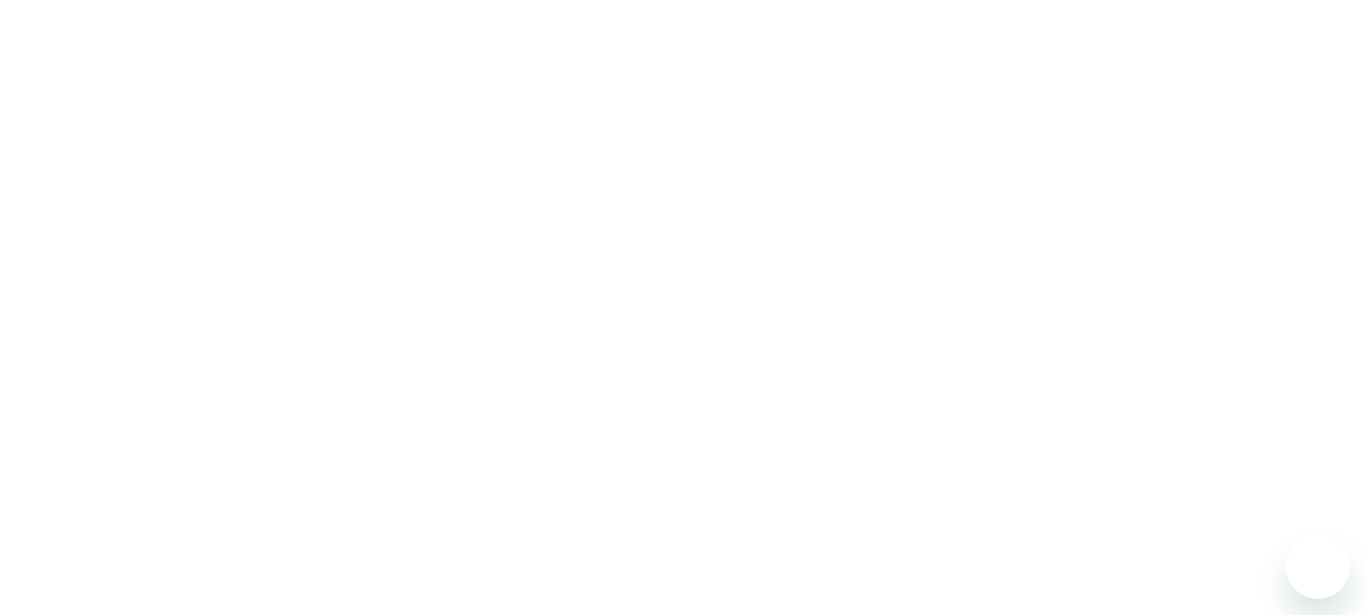 scroll, scrollTop: 0, scrollLeft: 0, axis: both 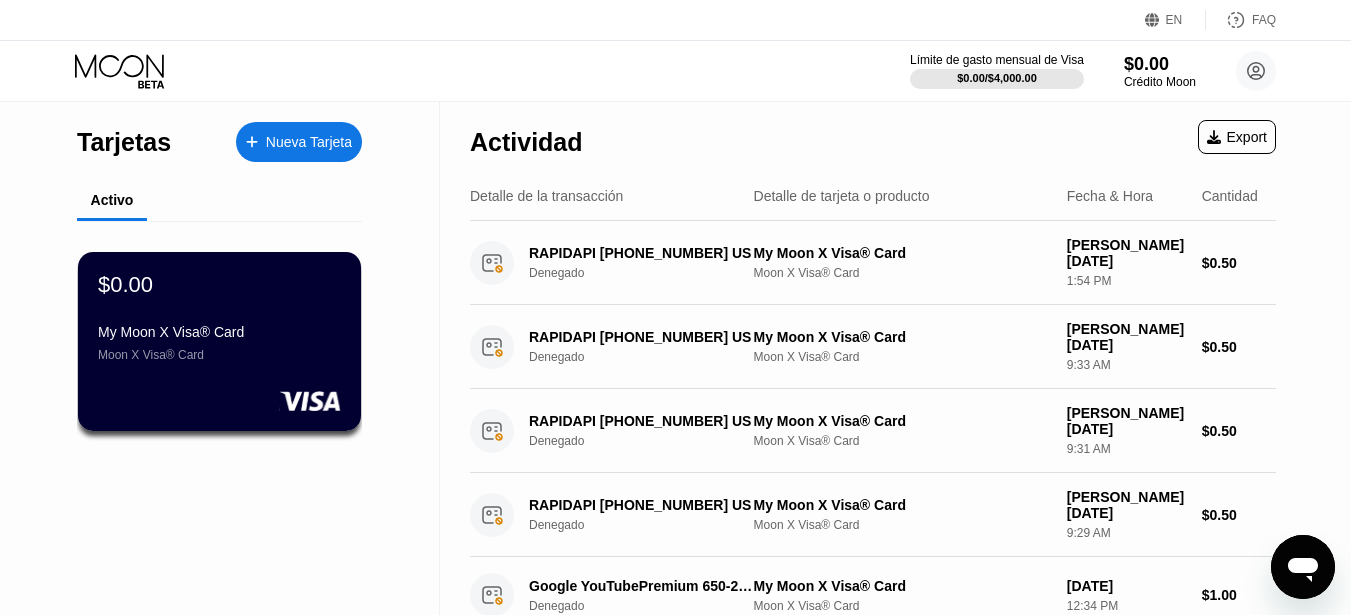 click on "Nueva Tarjeta" at bounding box center [299, 142] 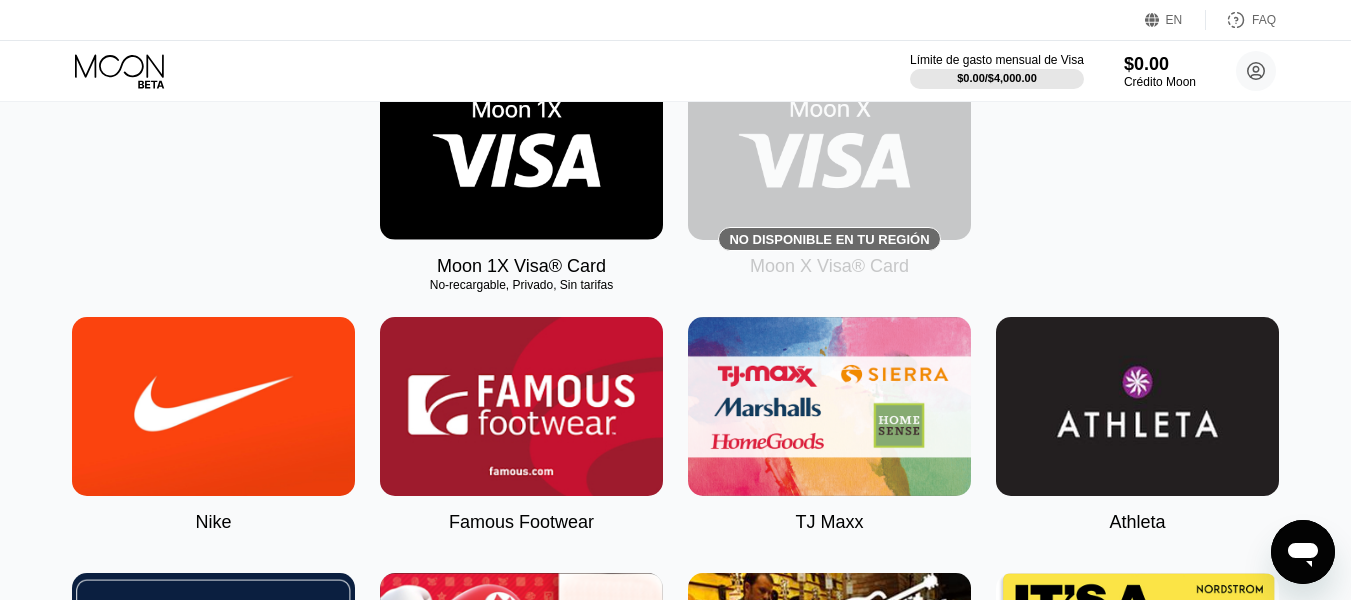 scroll, scrollTop: 240, scrollLeft: 0, axis: vertical 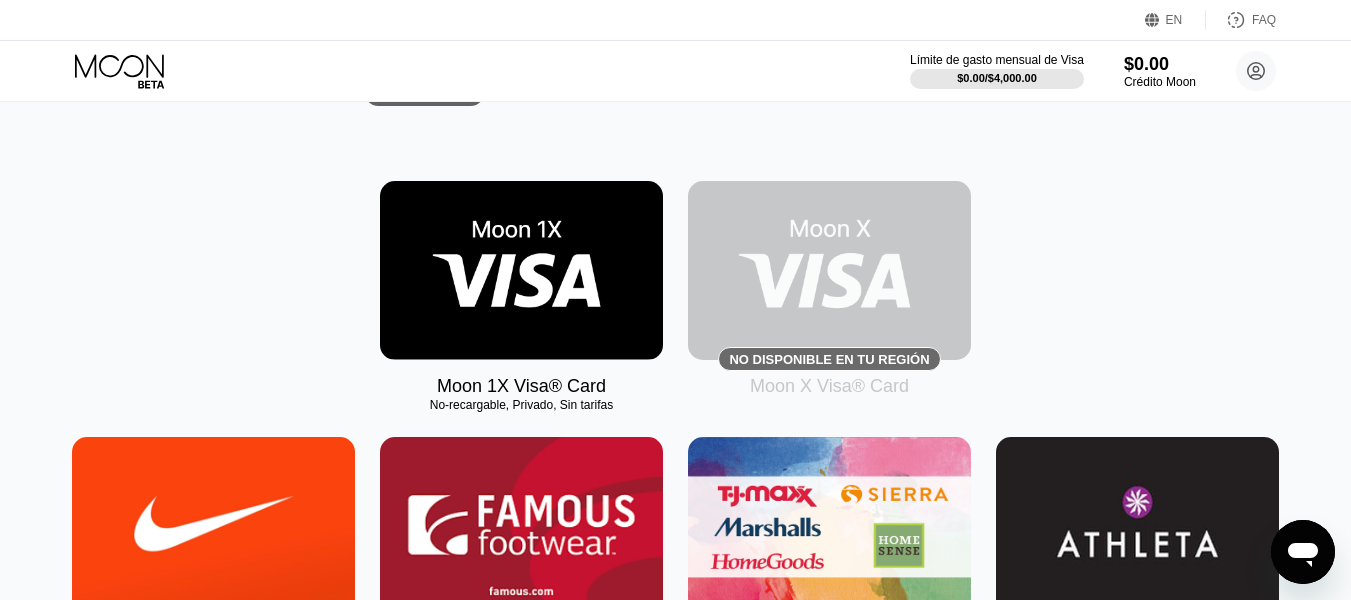 click at bounding box center [521, 270] 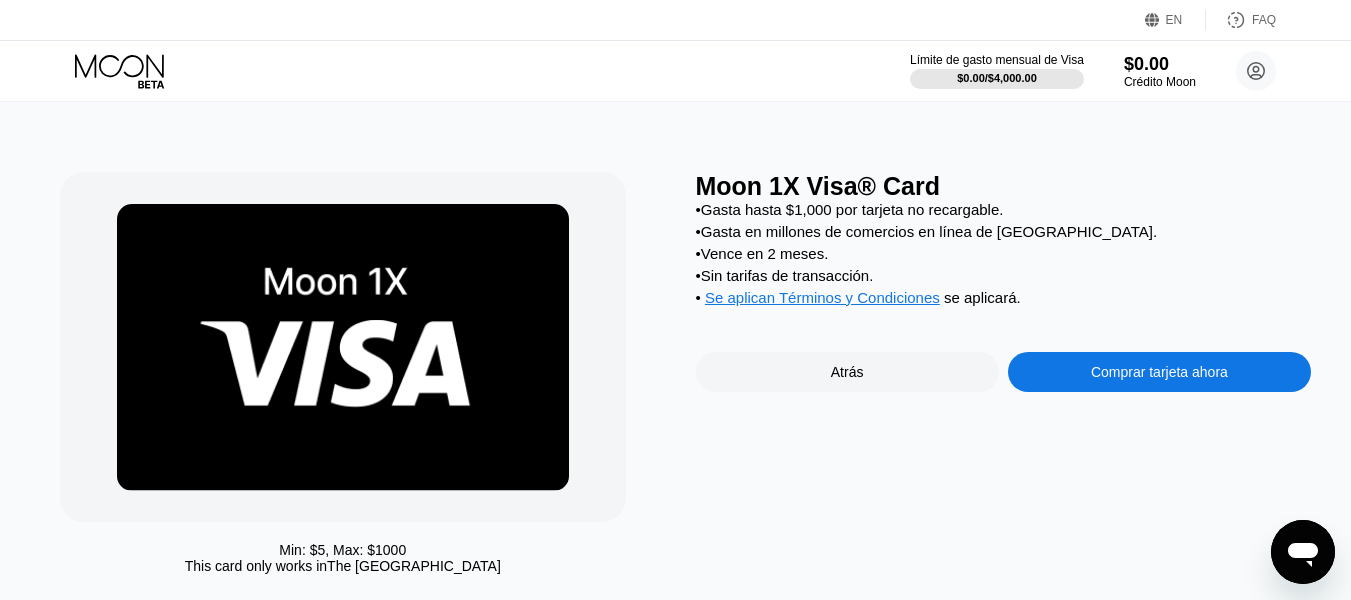 scroll, scrollTop: 0, scrollLeft: 0, axis: both 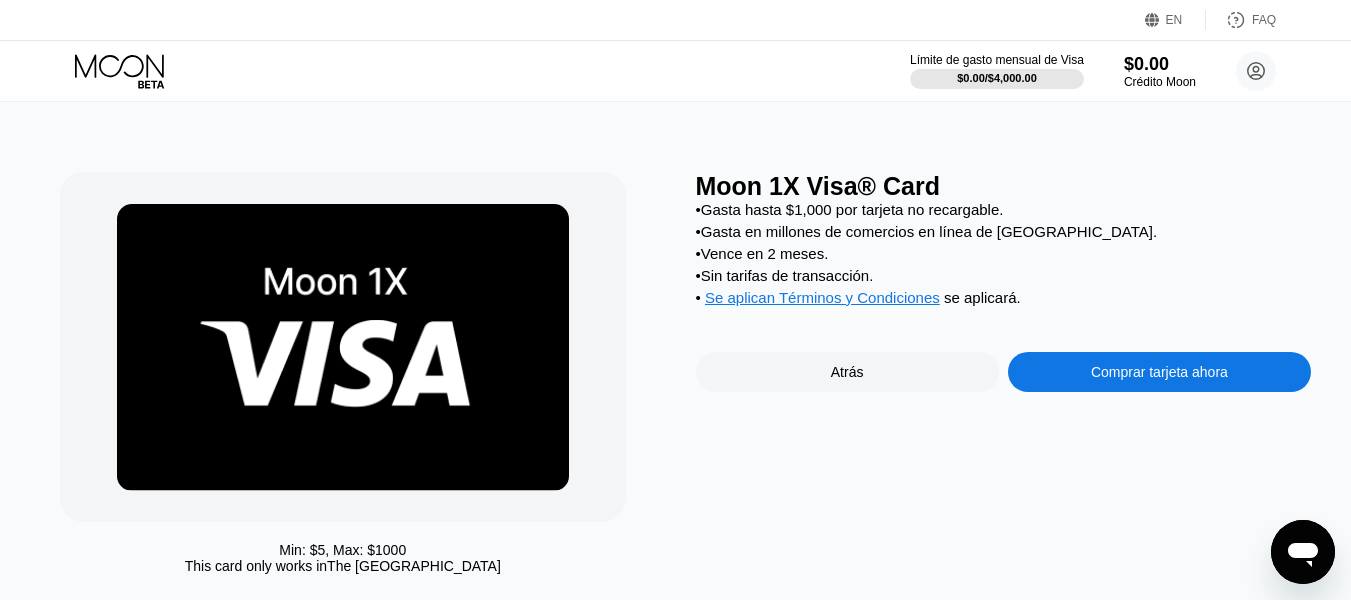 click on "Comprar tarjeta ahora" at bounding box center [1159, 372] 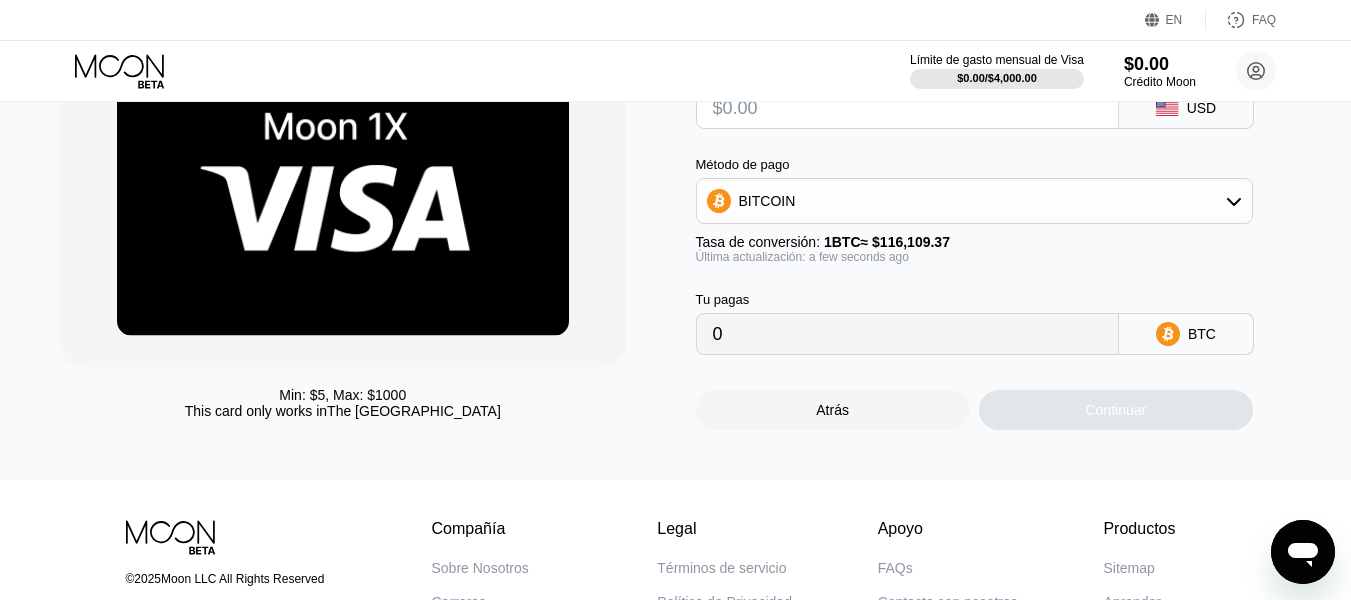 scroll, scrollTop: 0, scrollLeft: 0, axis: both 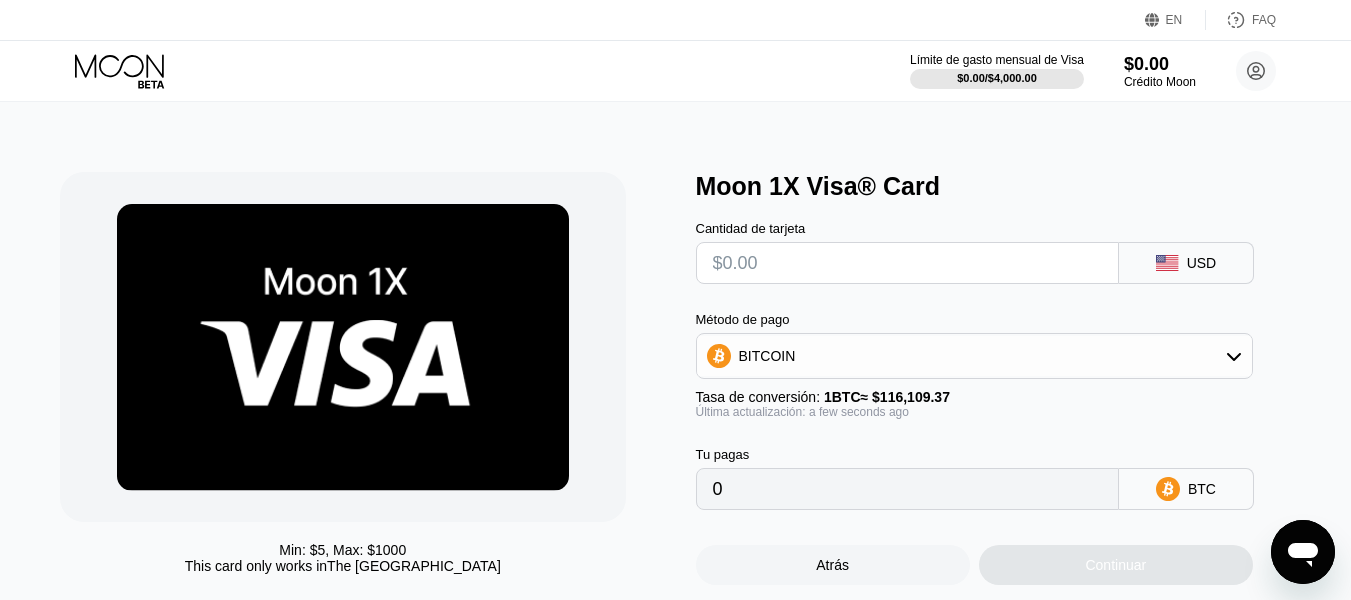 click at bounding box center (907, 263) 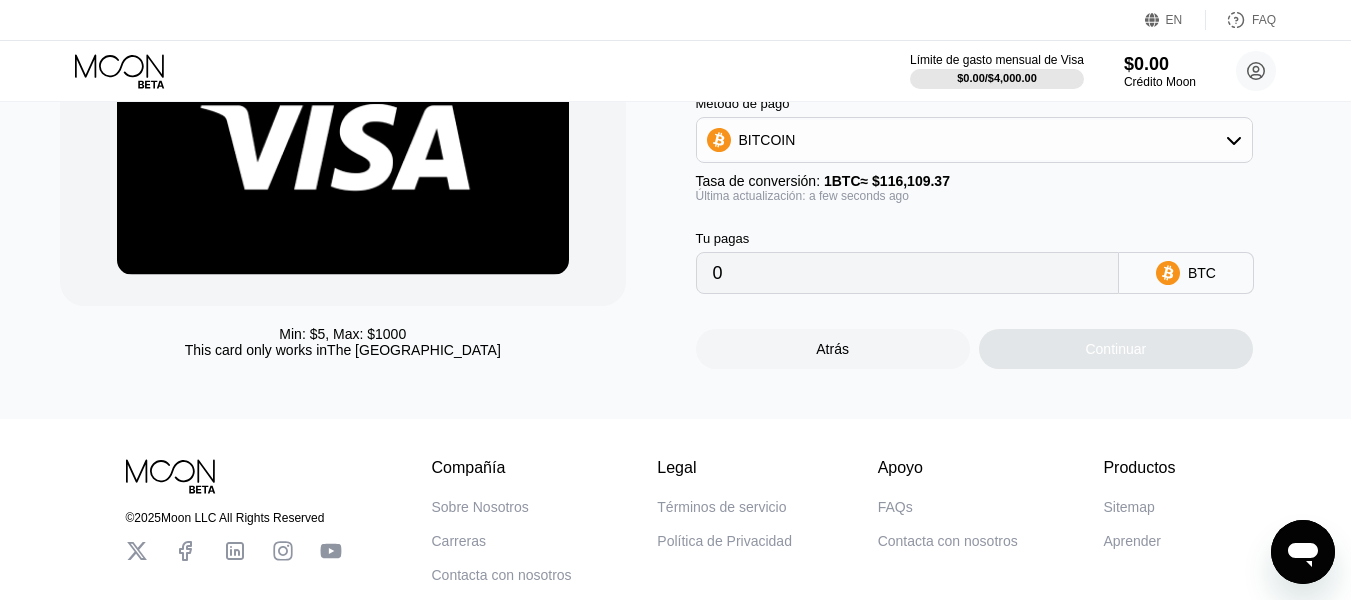 scroll, scrollTop: 87, scrollLeft: 0, axis: vertical 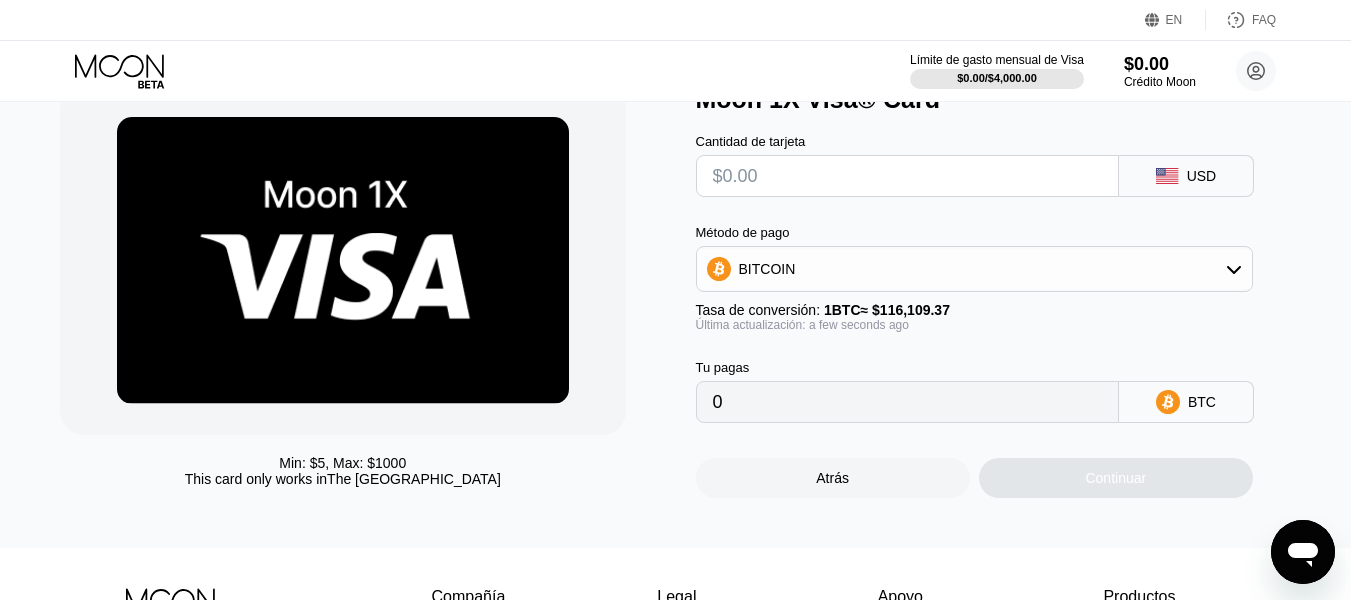 type on "$5" 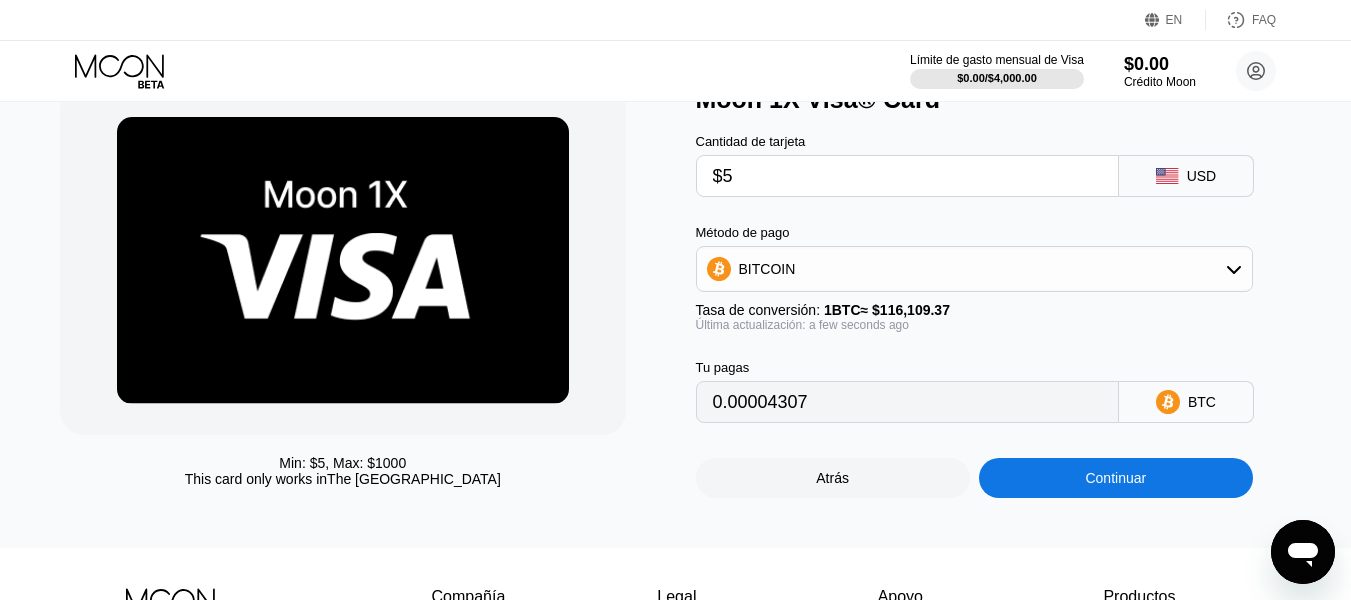 type on "0.00004307" 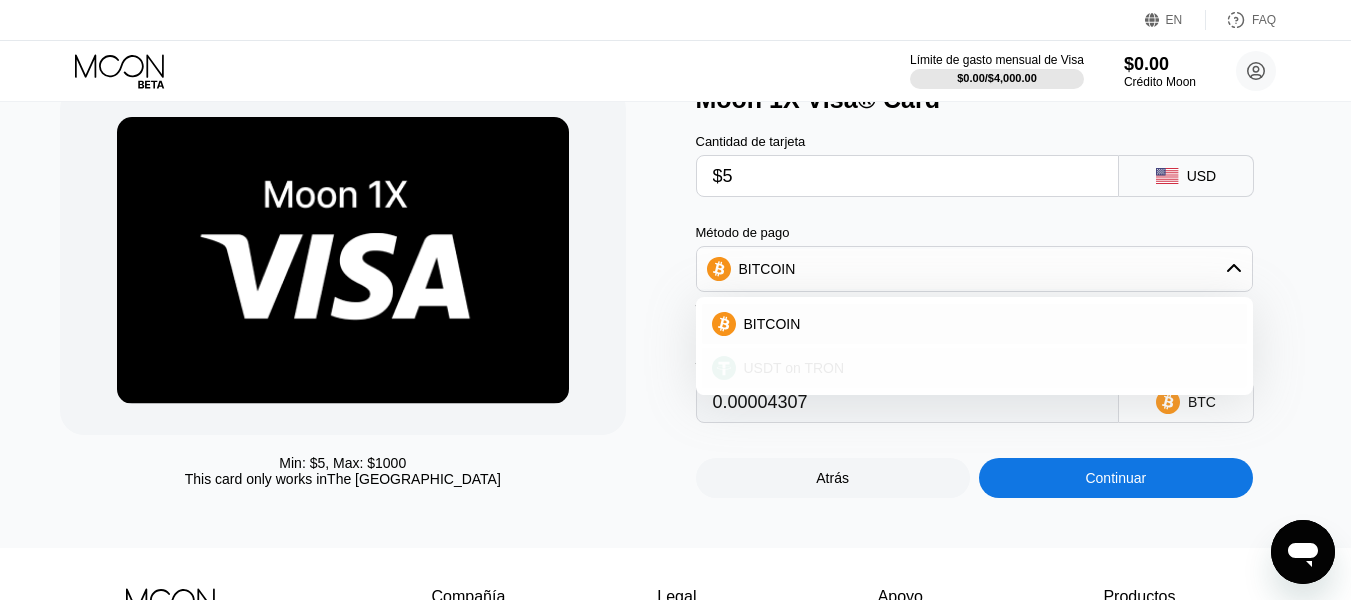 click on "USDT on TRON" at bounding box center (974, 368) 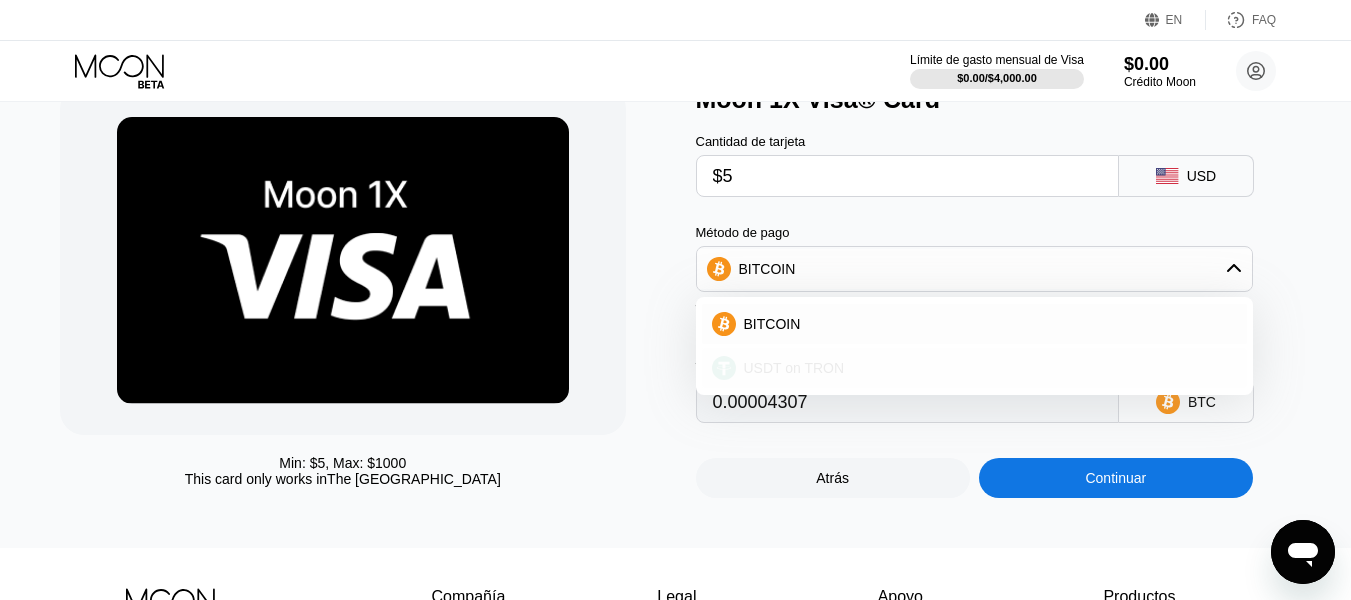 type on "5.05" 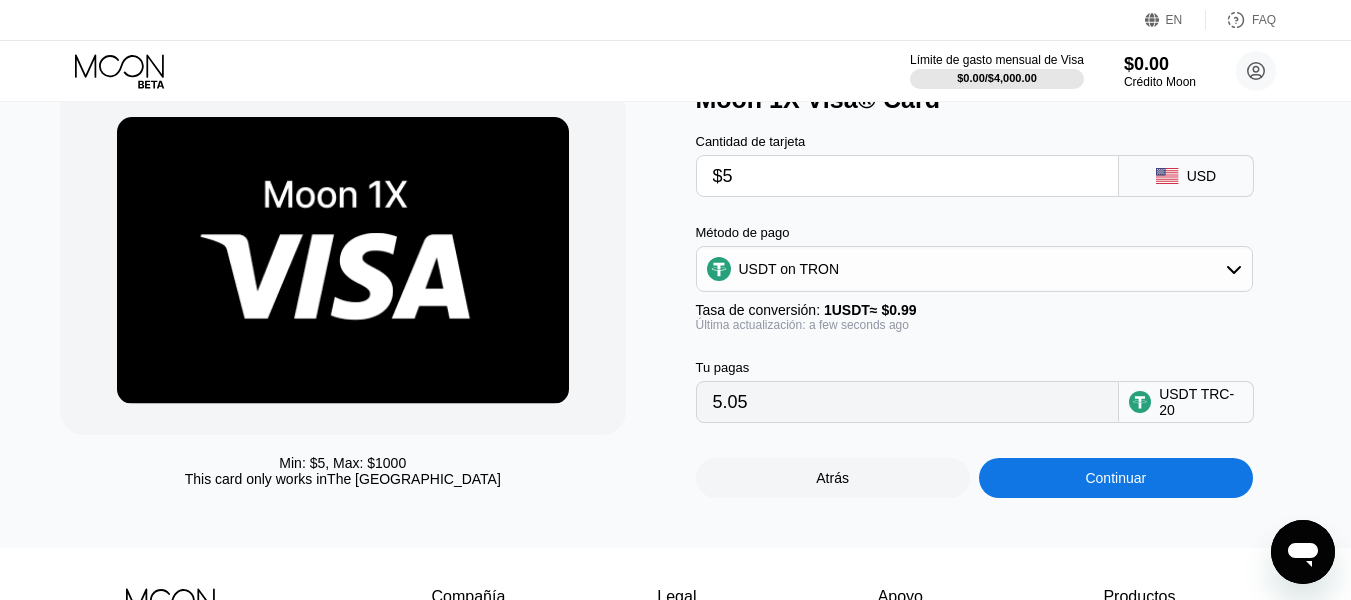click on "$5" at bounding box center (907, 176) 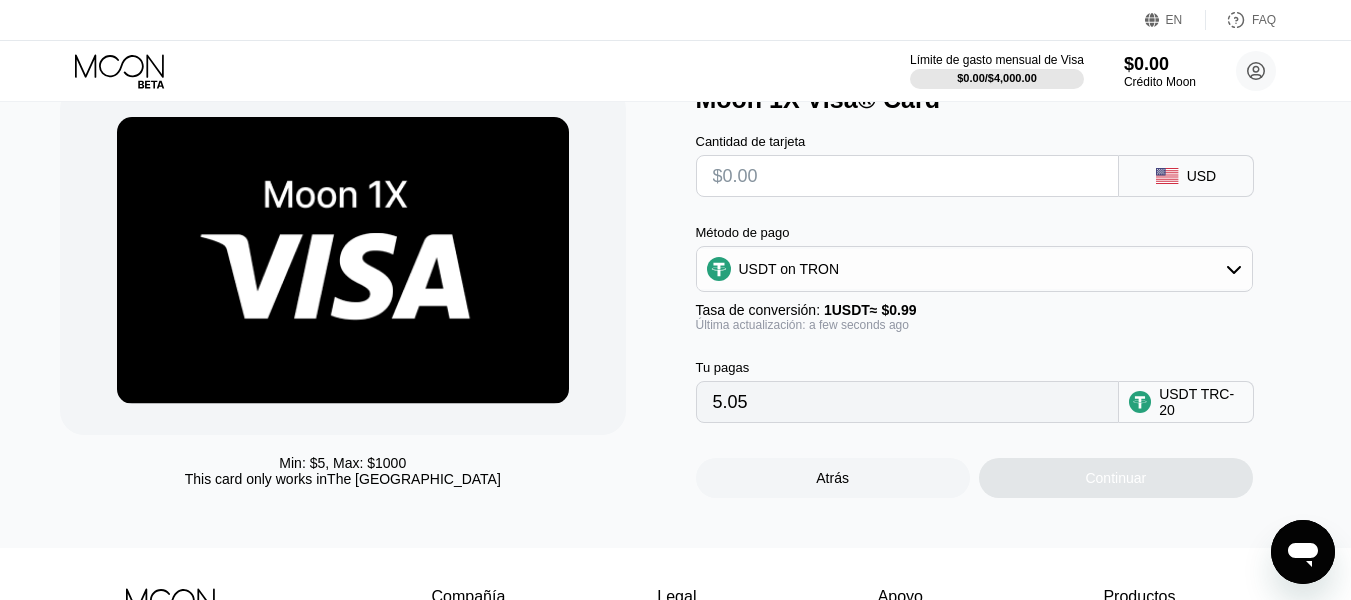 type on "0.00" 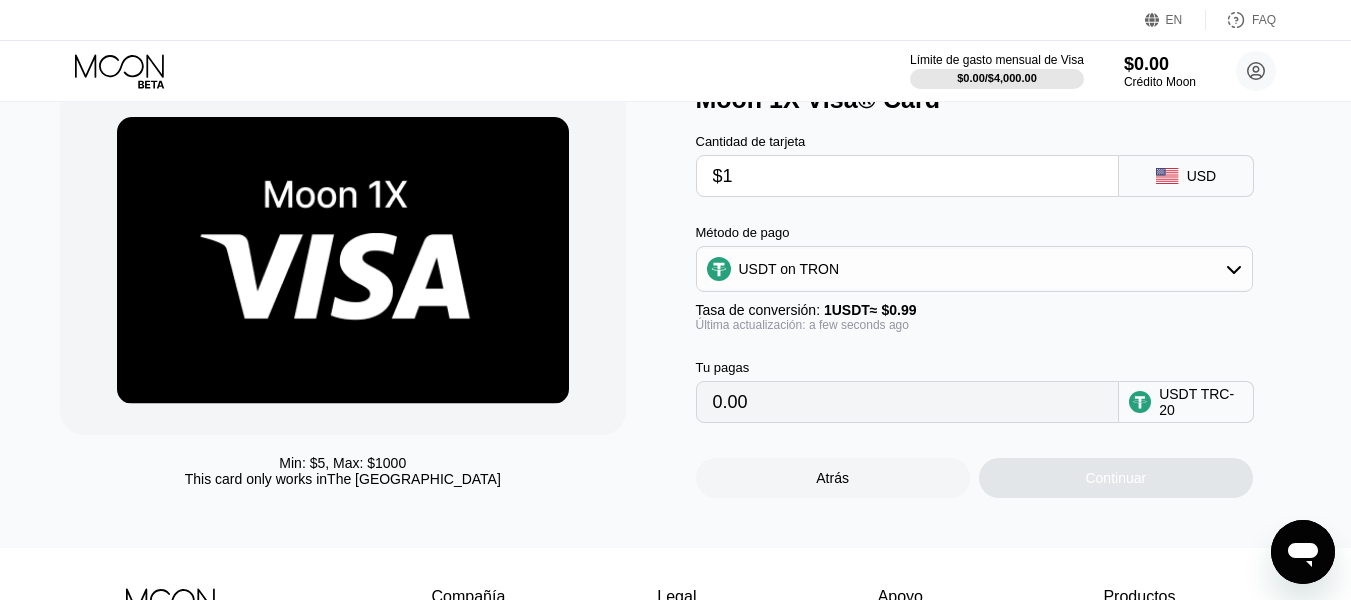 type on "$10" 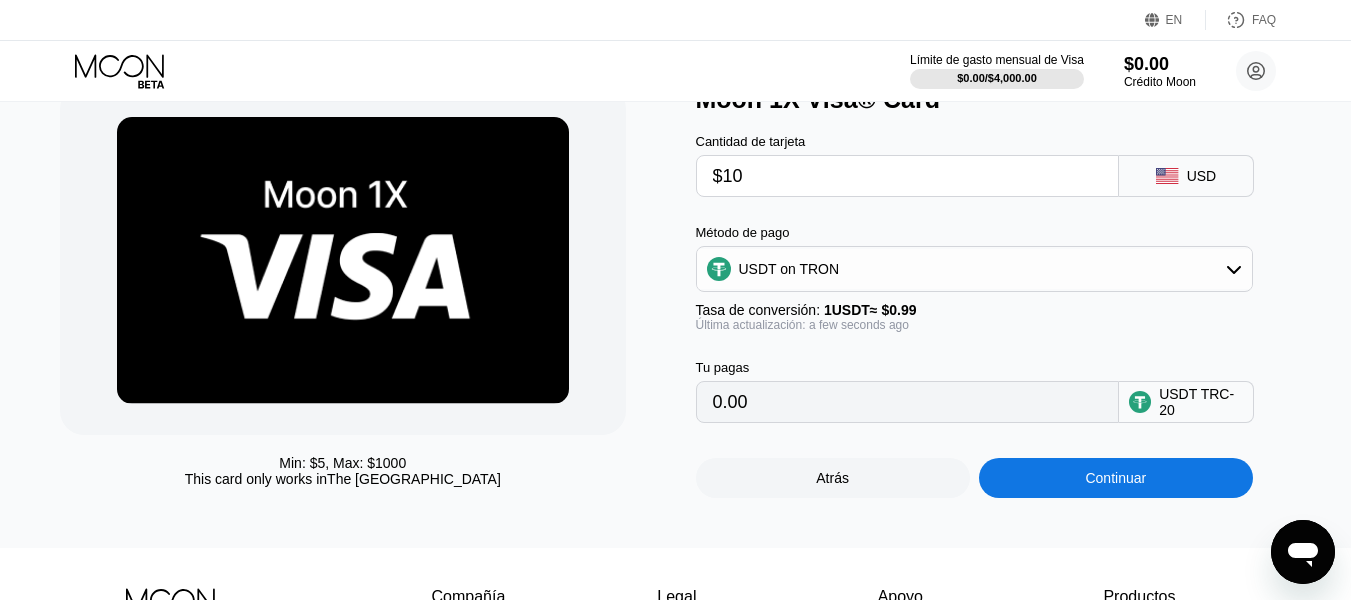 type on "10.10" 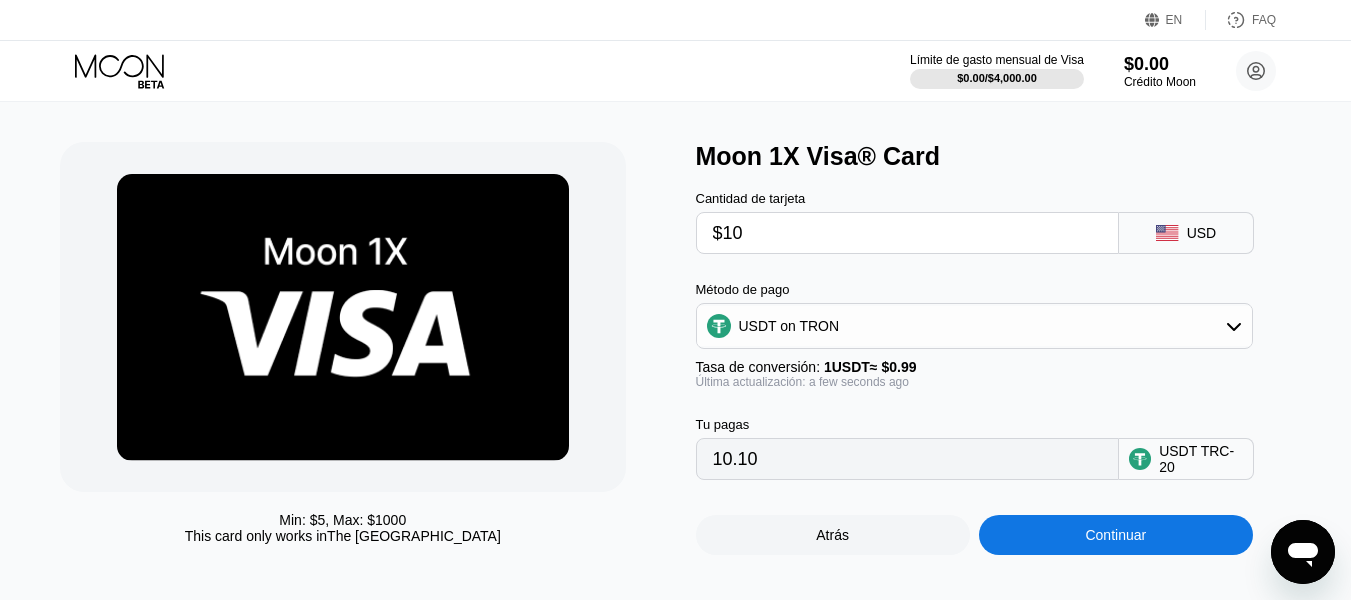 scroll, scrollTop: 0, scrollLeft: 0, axis: both 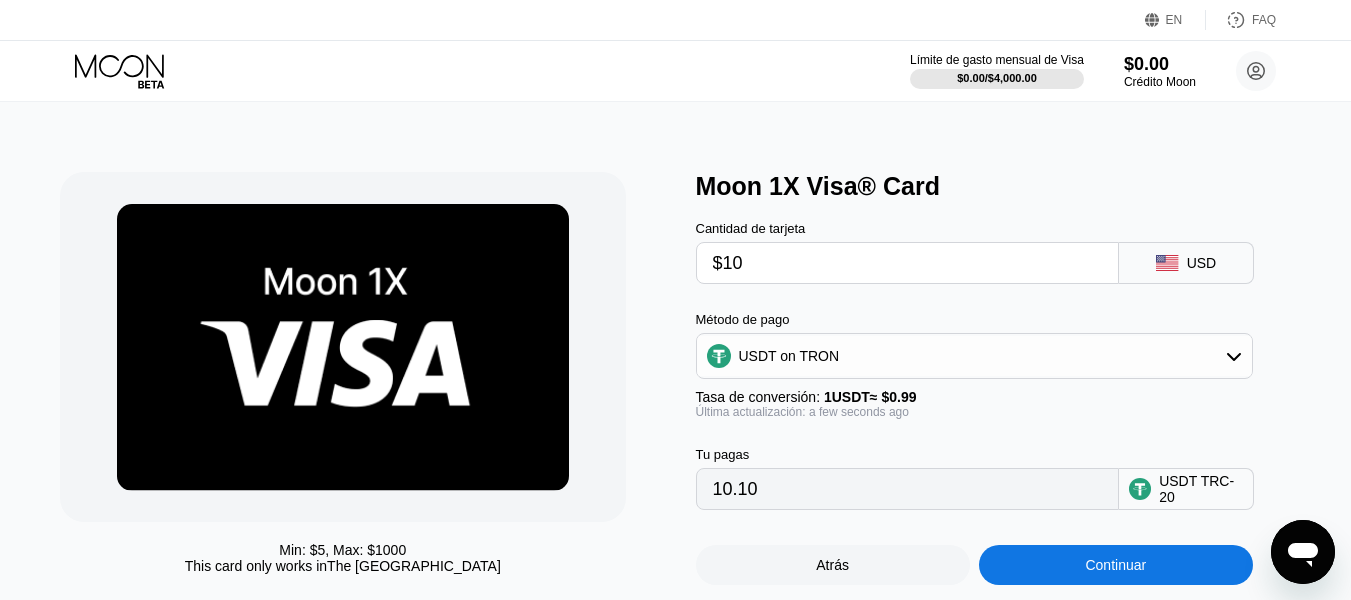 type on "$1" 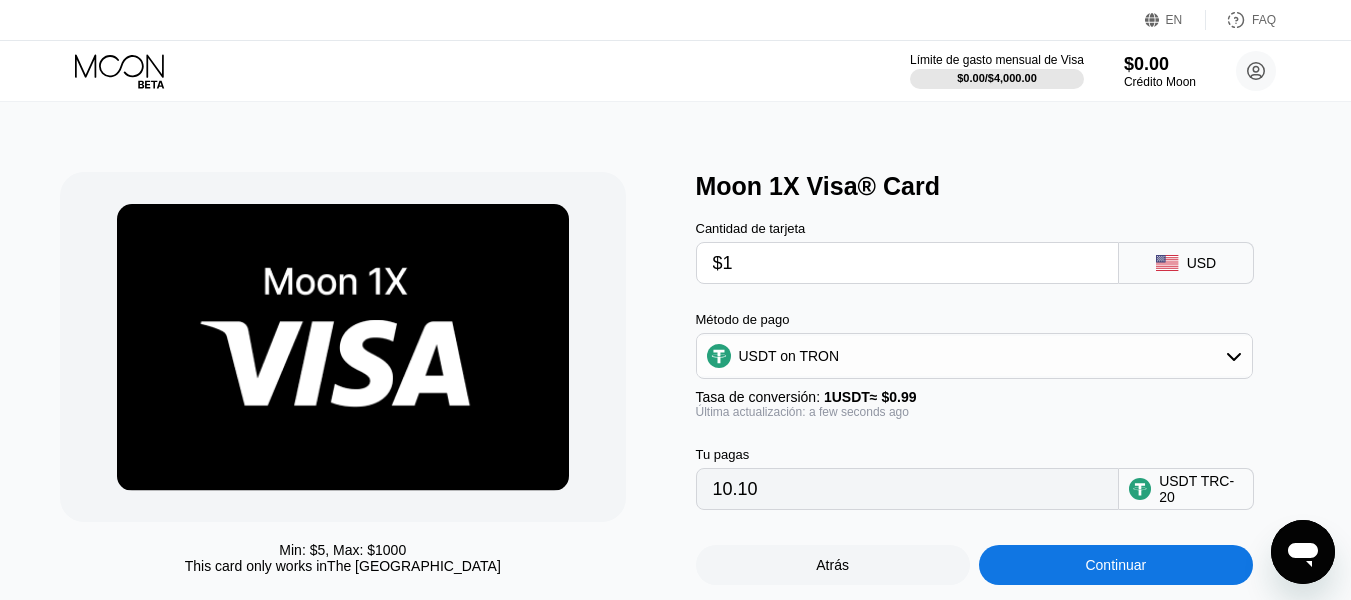 type 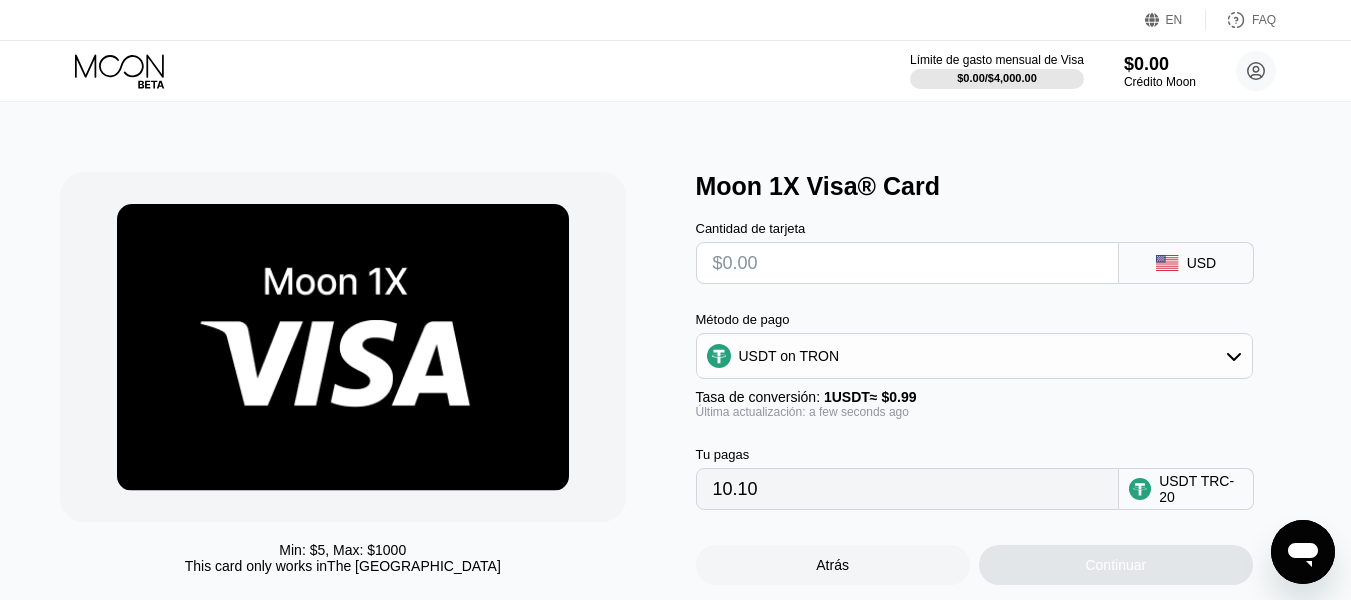 type on "0.00" 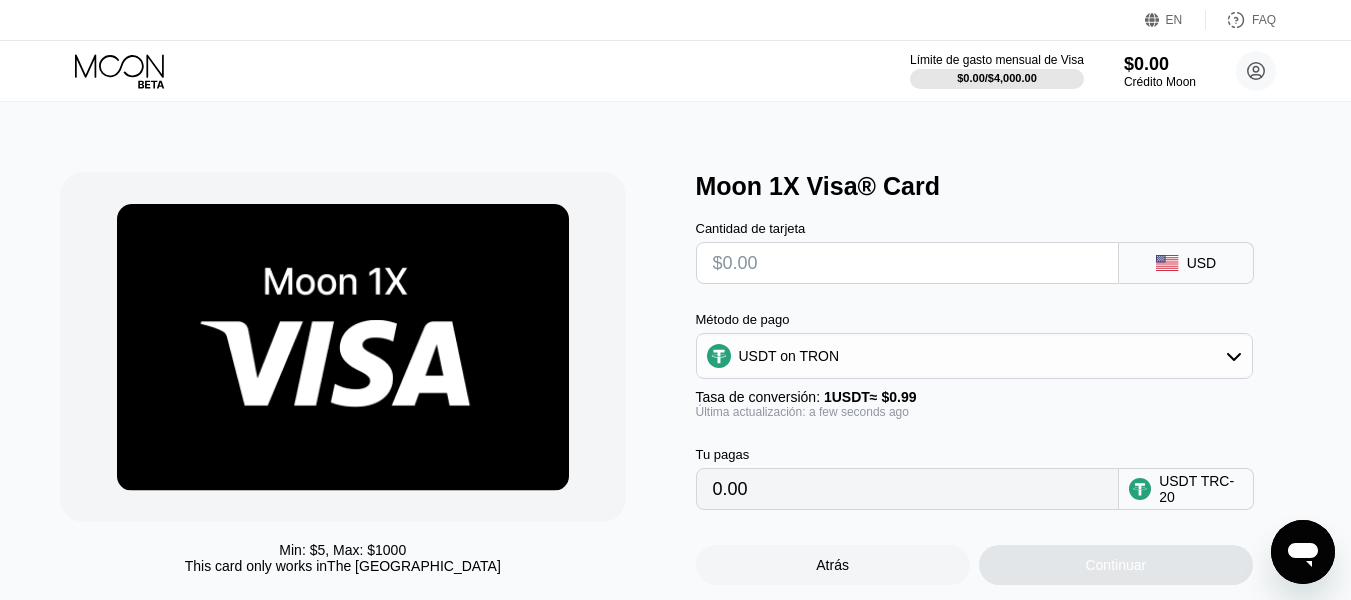 type on "$1" 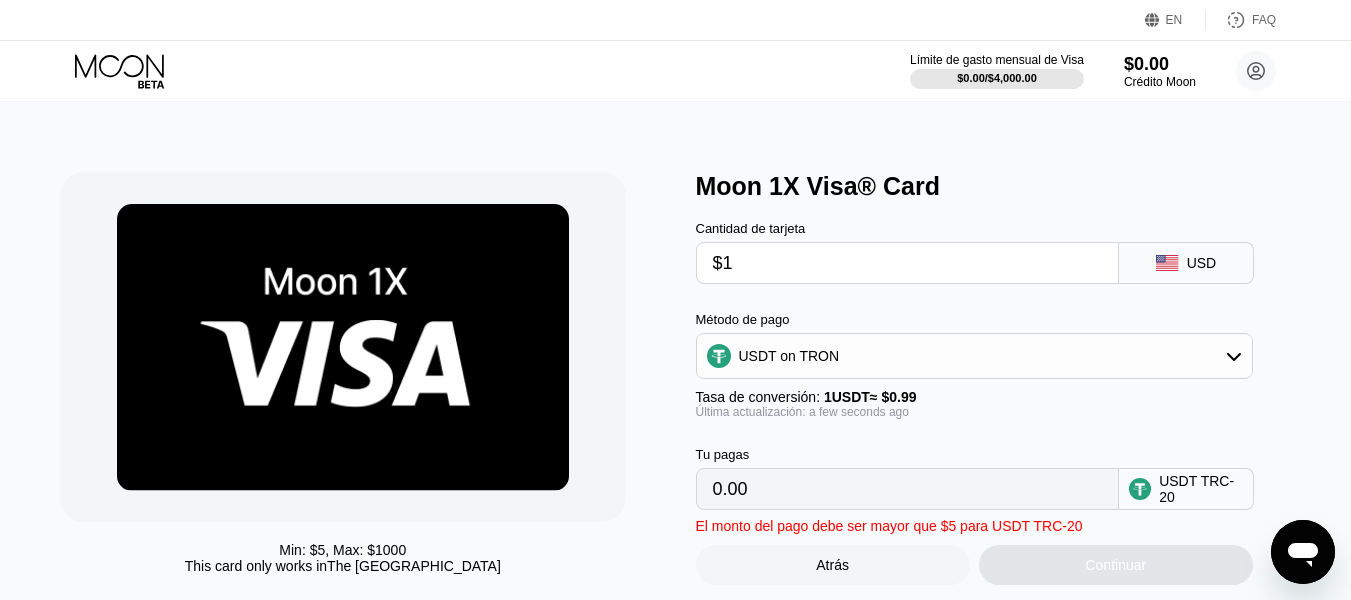 type on "1.01" 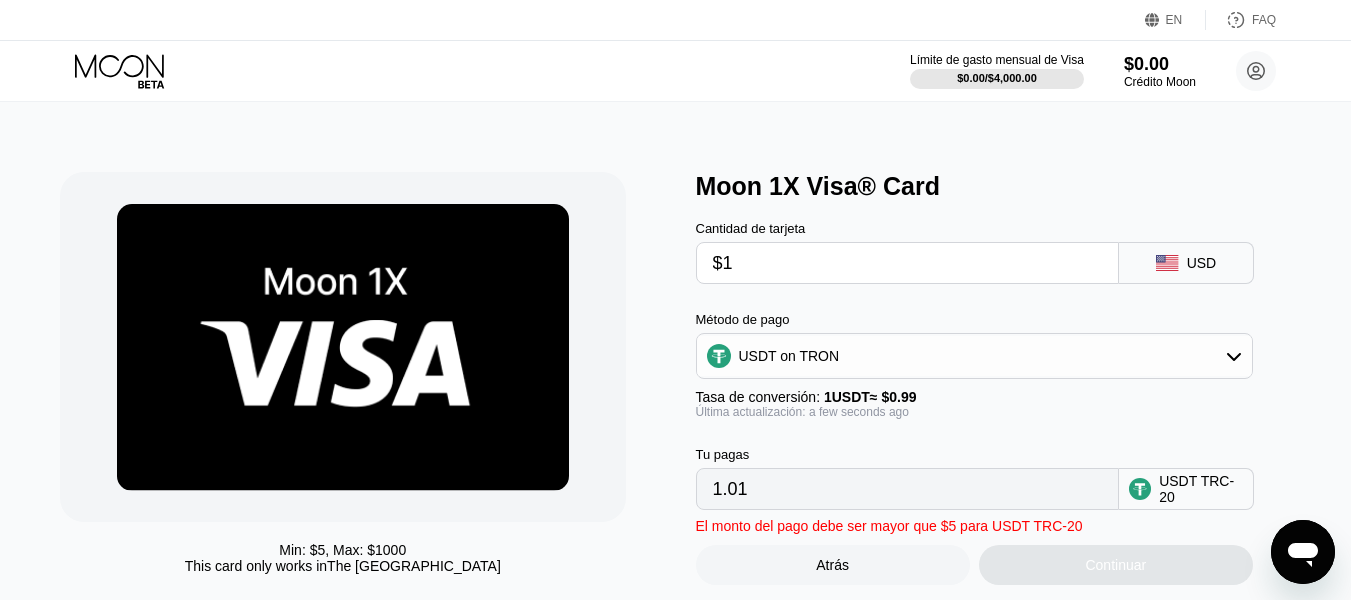type 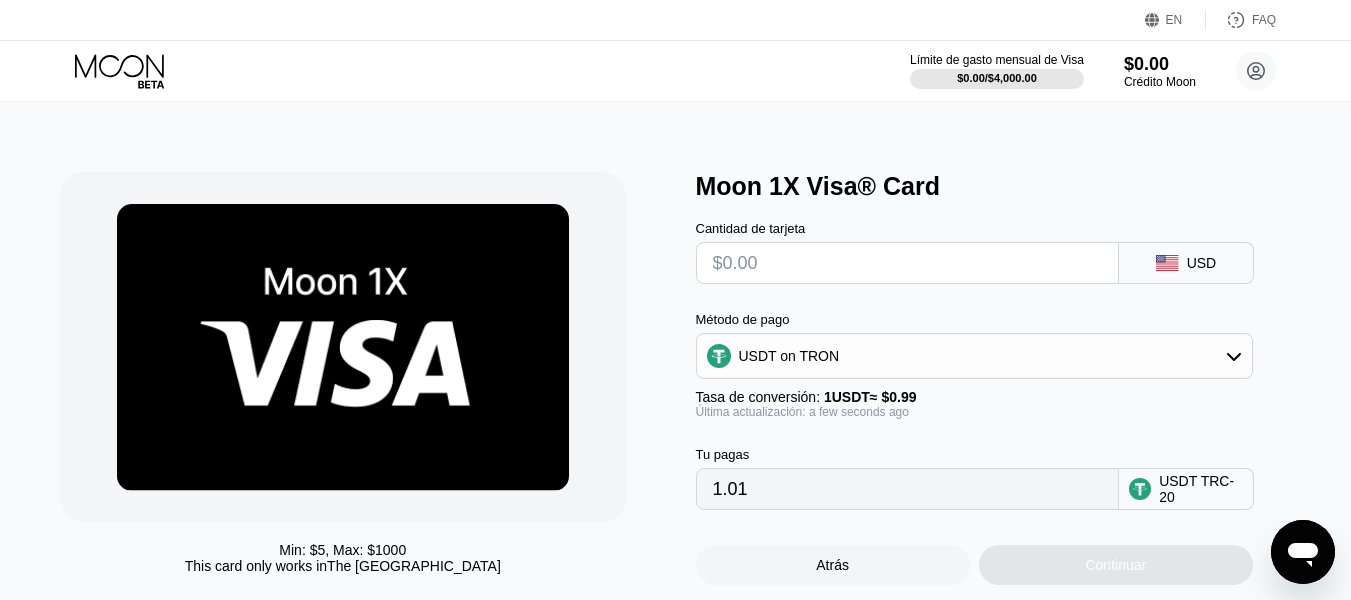 type on "0.00" 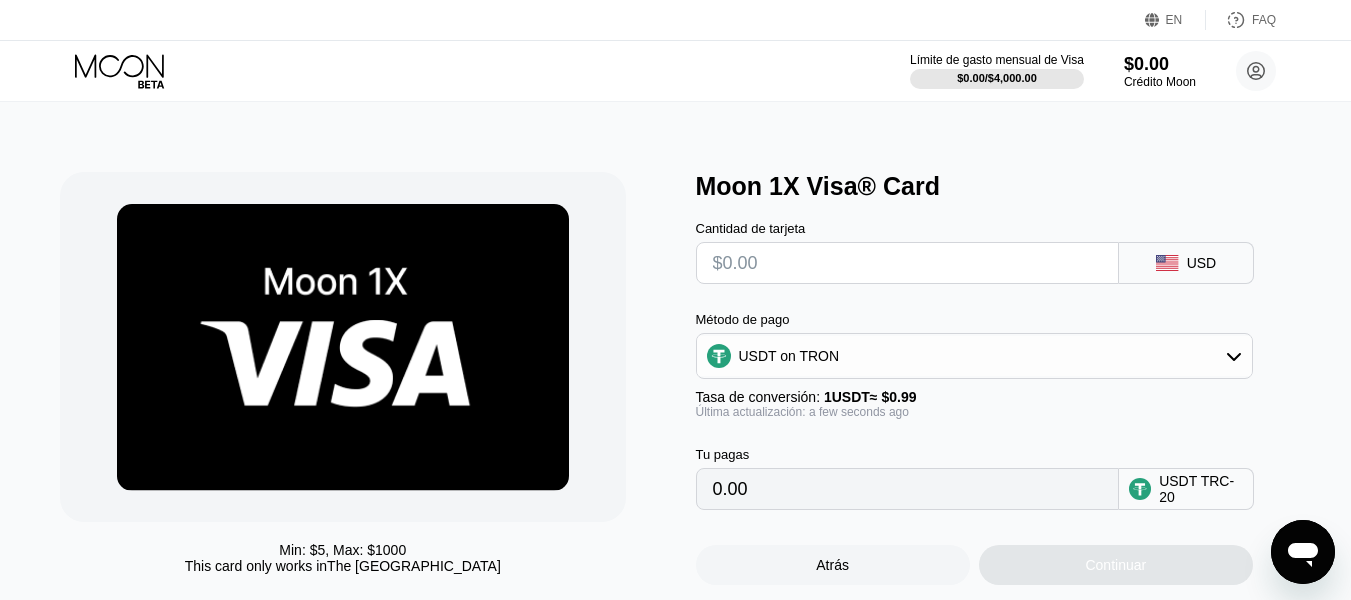 type on "$5" 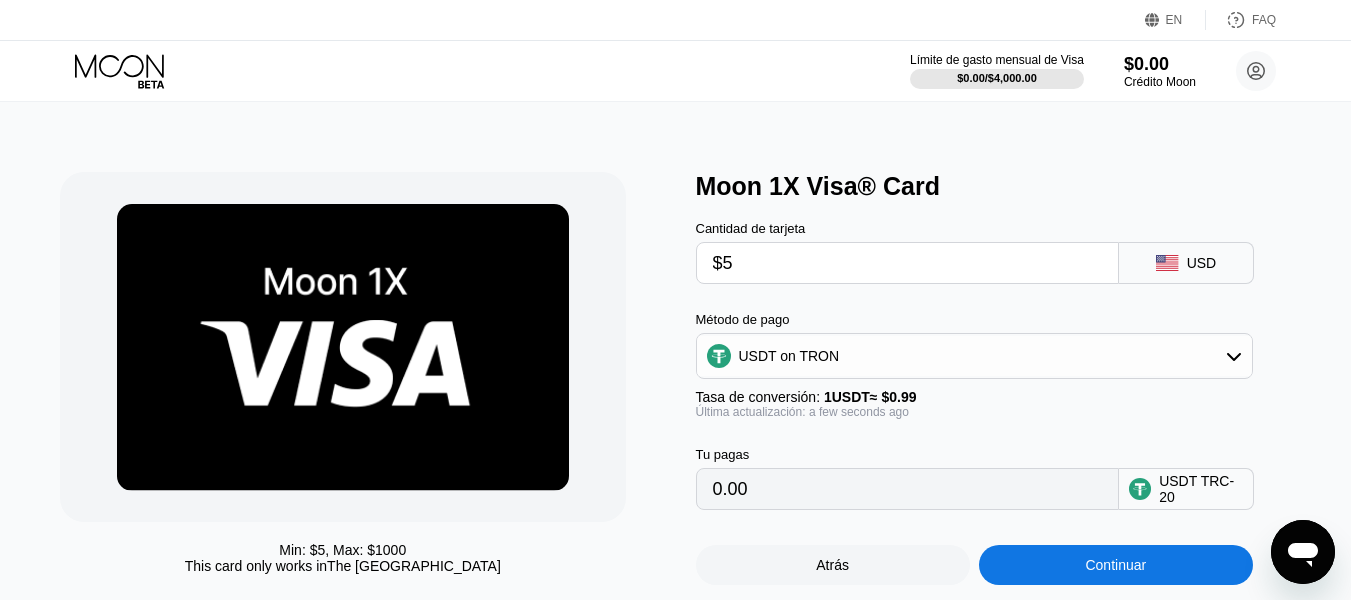 type on "5.05" 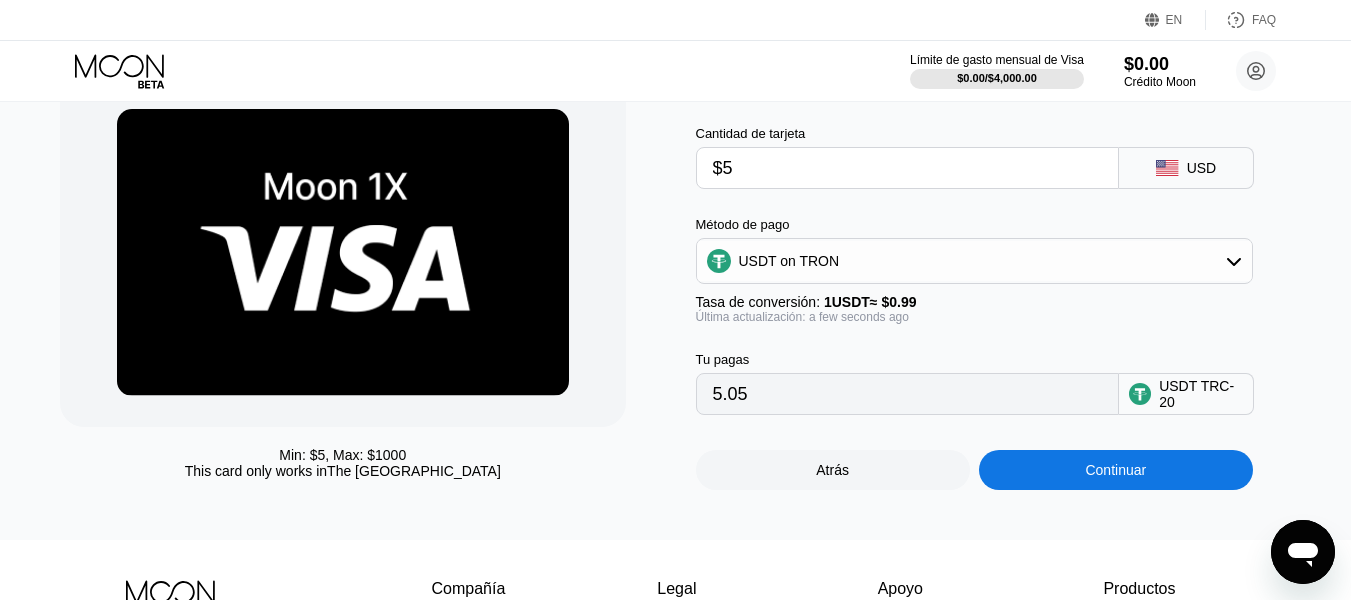 scroll, scrollTop: 87, scrollLeft: 0, axis: vertical 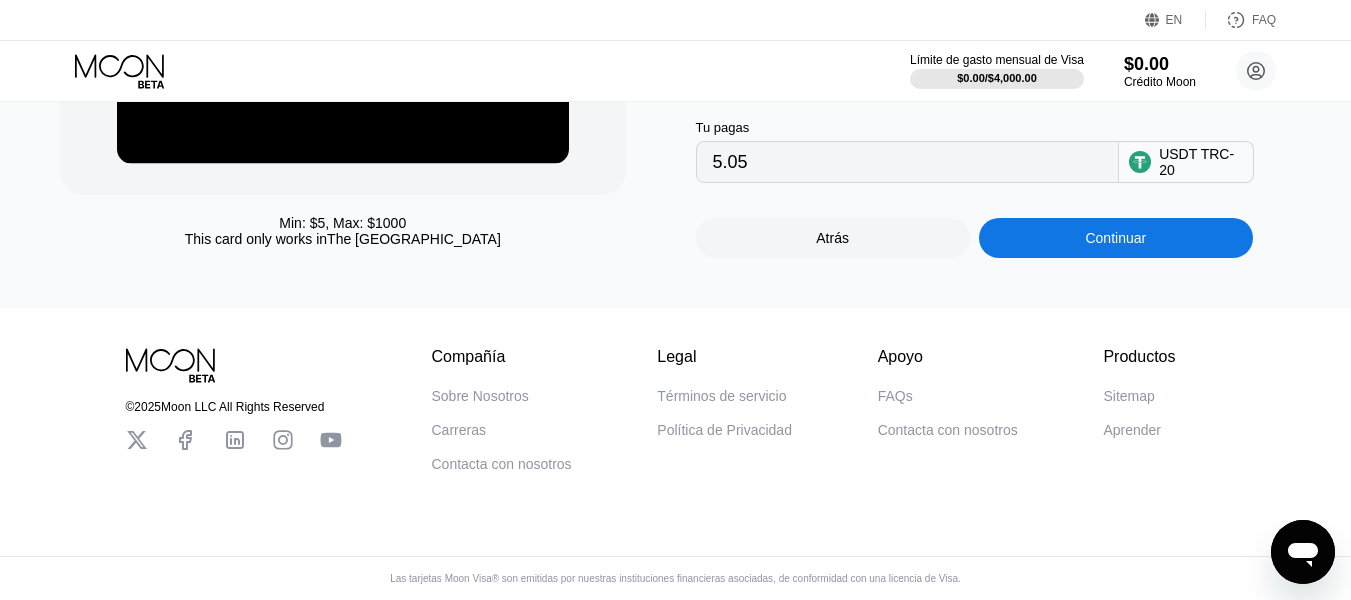 drag, startPoint x: 241, startPoint y: 347, endPoint x: 553, endPoint y: 485, distance: 341.15686 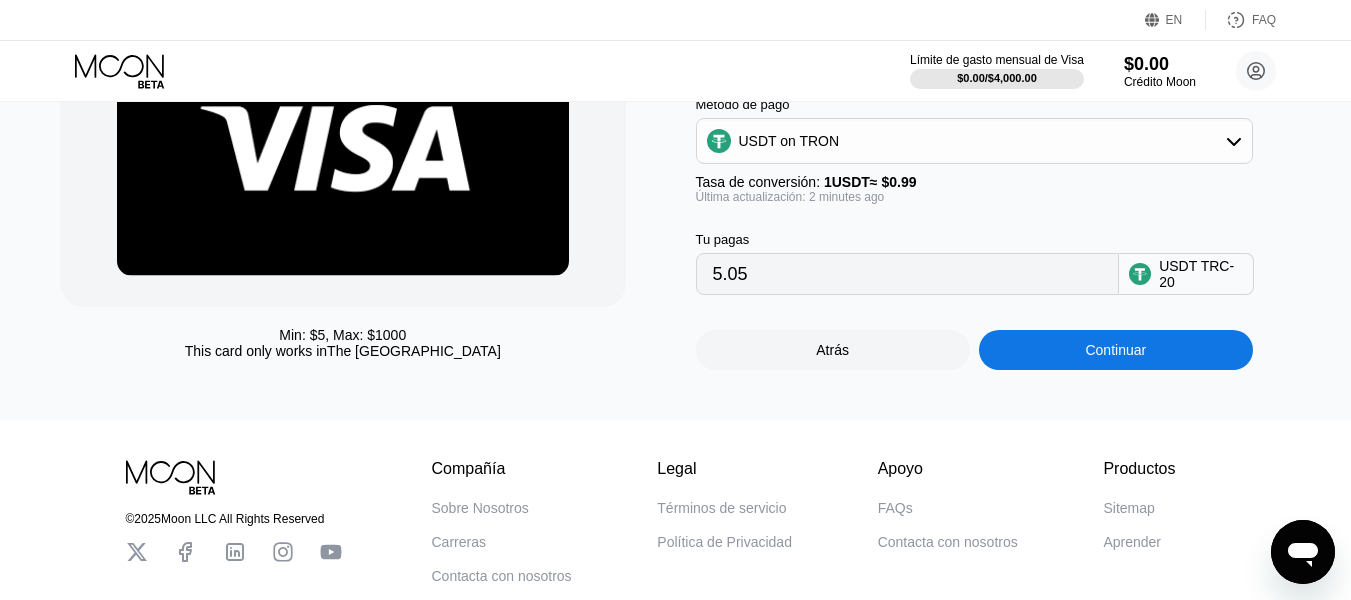 scroll, scrollTop: 87, scrollLeft: 0, axis: vertical 